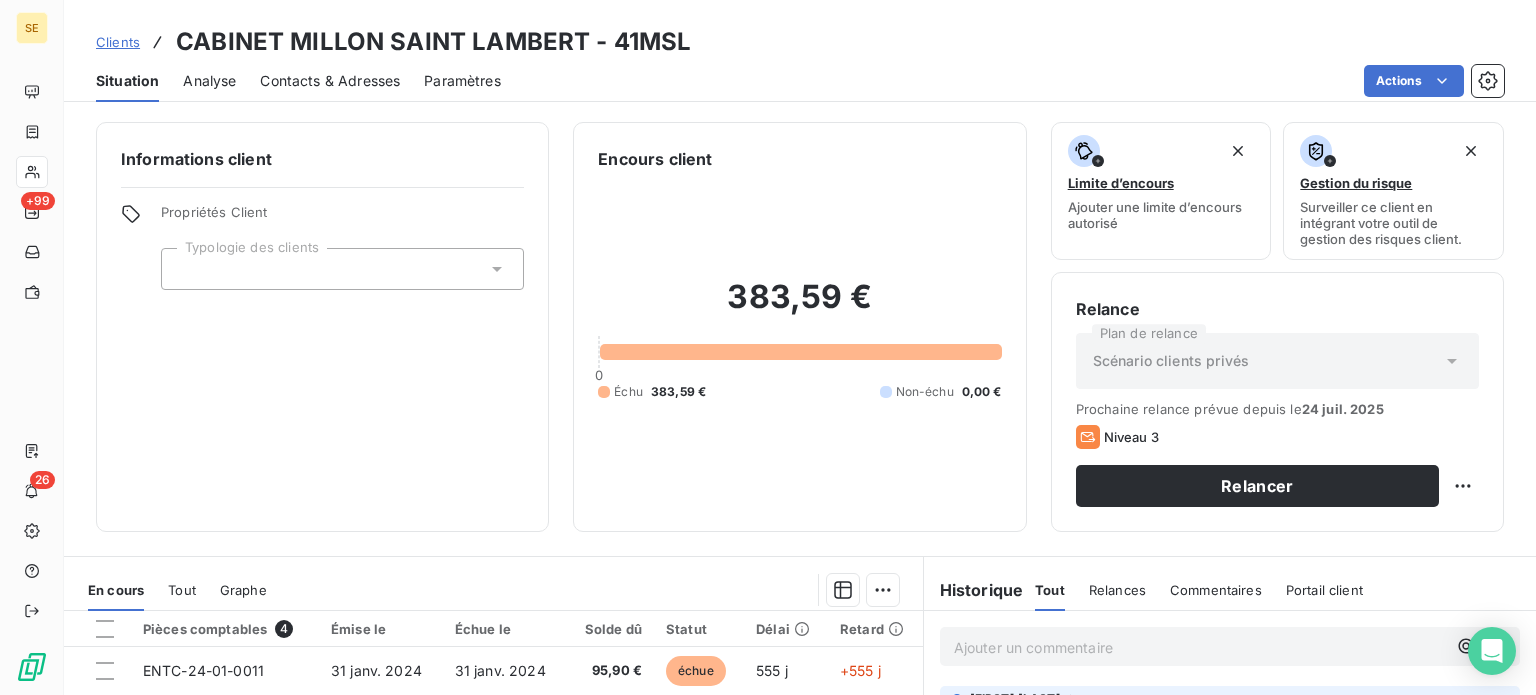scroll, scrollTop: 0, scrollLeft: 0, axis: both 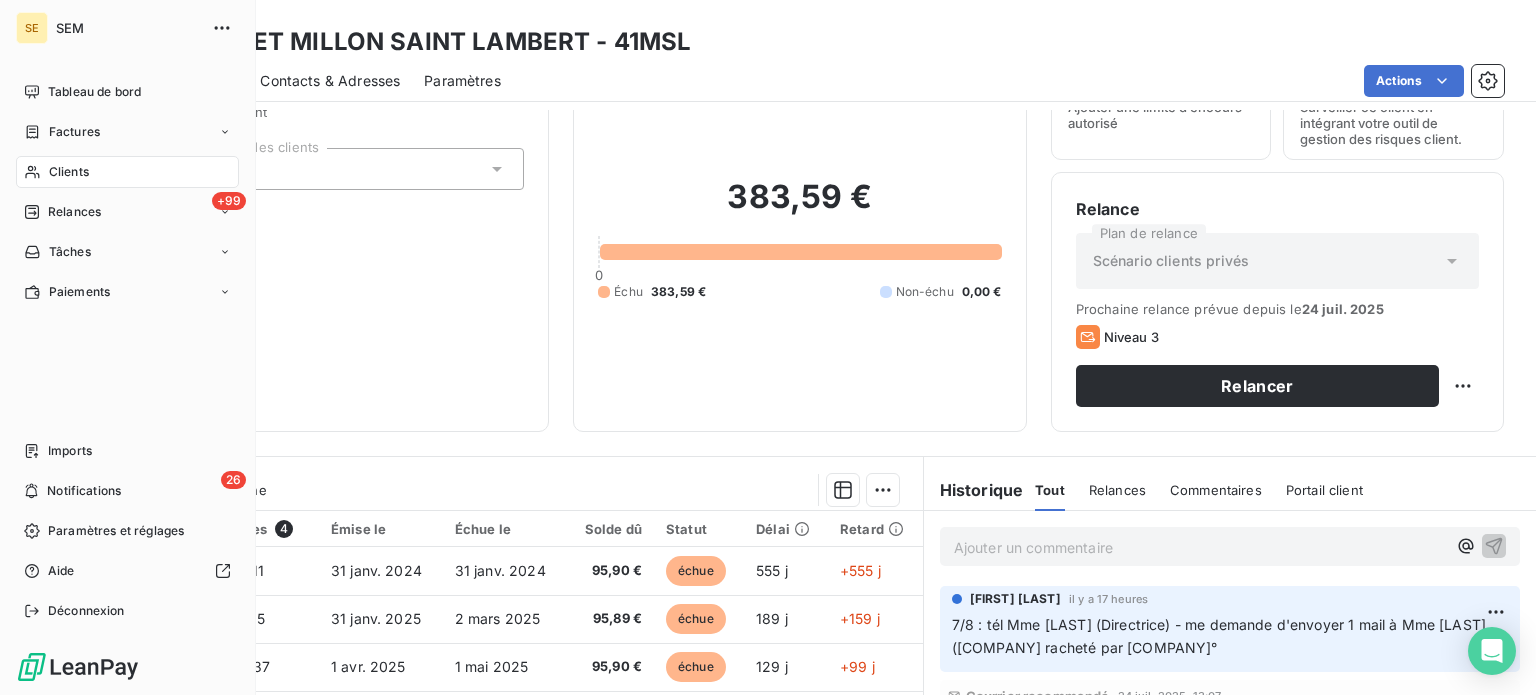 click on "SE SEM Tableau de bord Factures Clients +99 Relances Tâches Paiements Imports 26 Notifications Paramètres et réglages Aide Déconnexion" at bounding box center [128, 347] 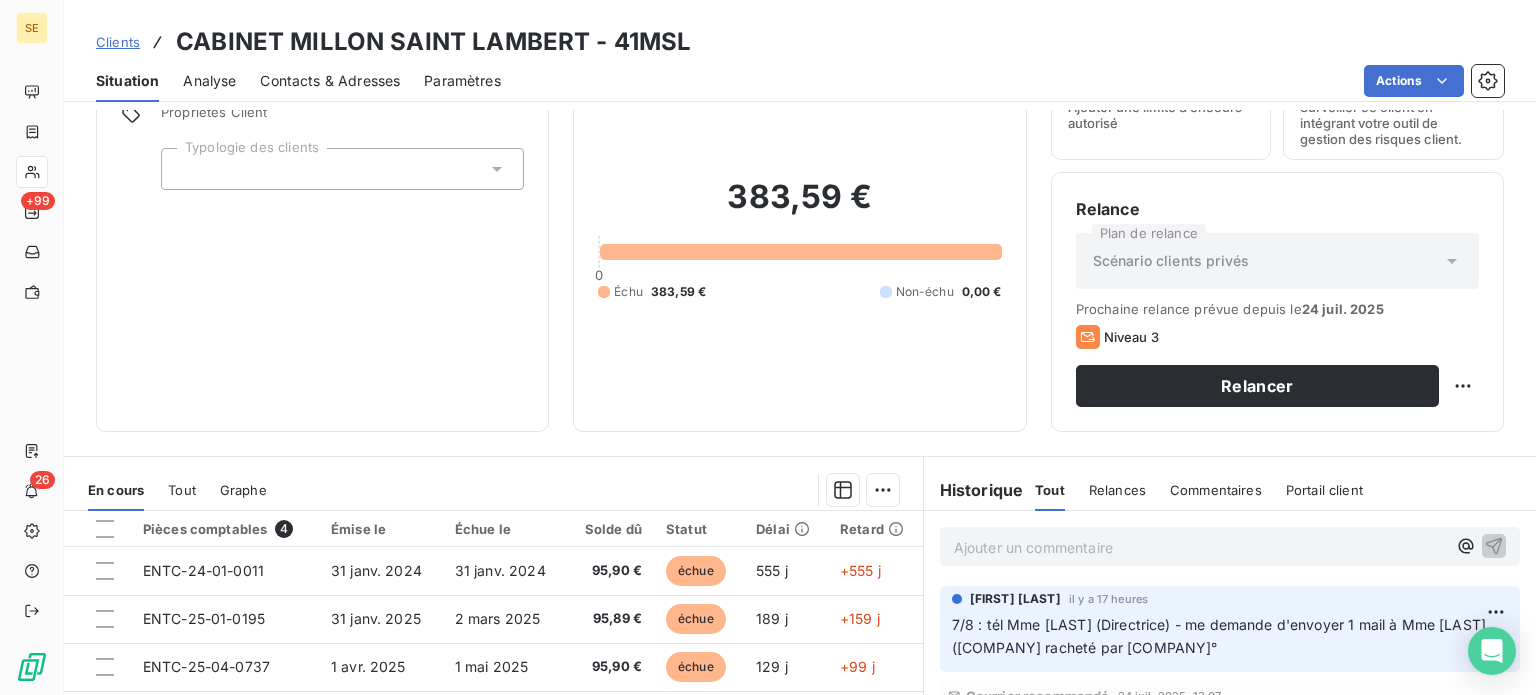 click on "Clients" at bounding box center (118, 42) 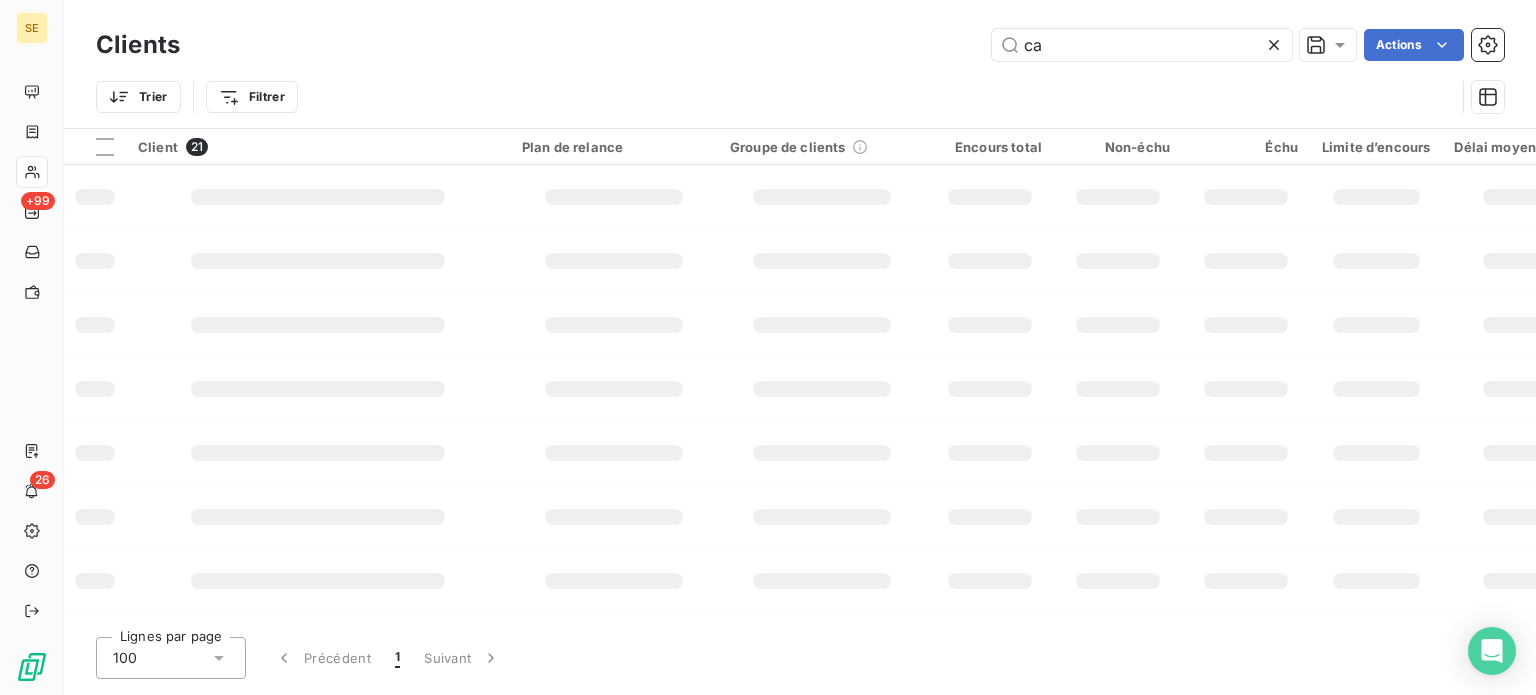 type on "c" 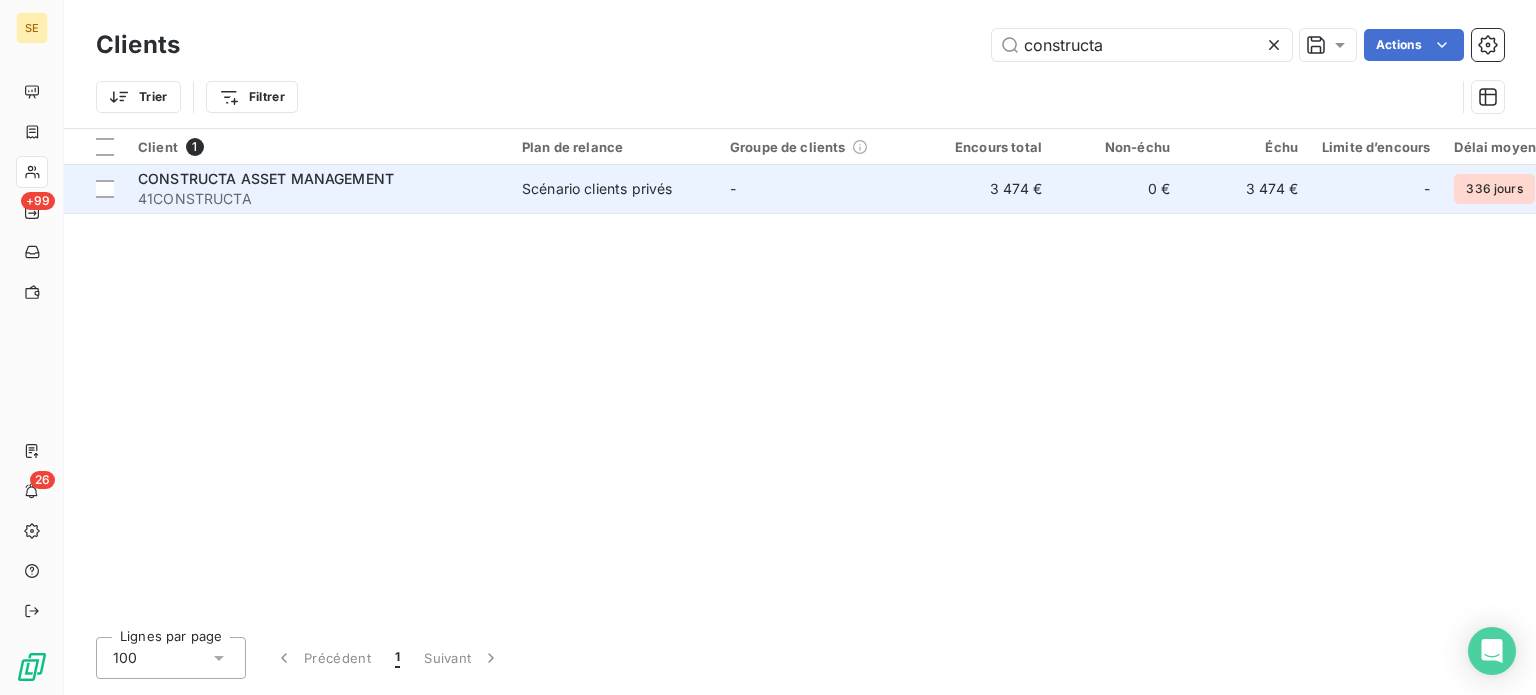 type on "constructa" 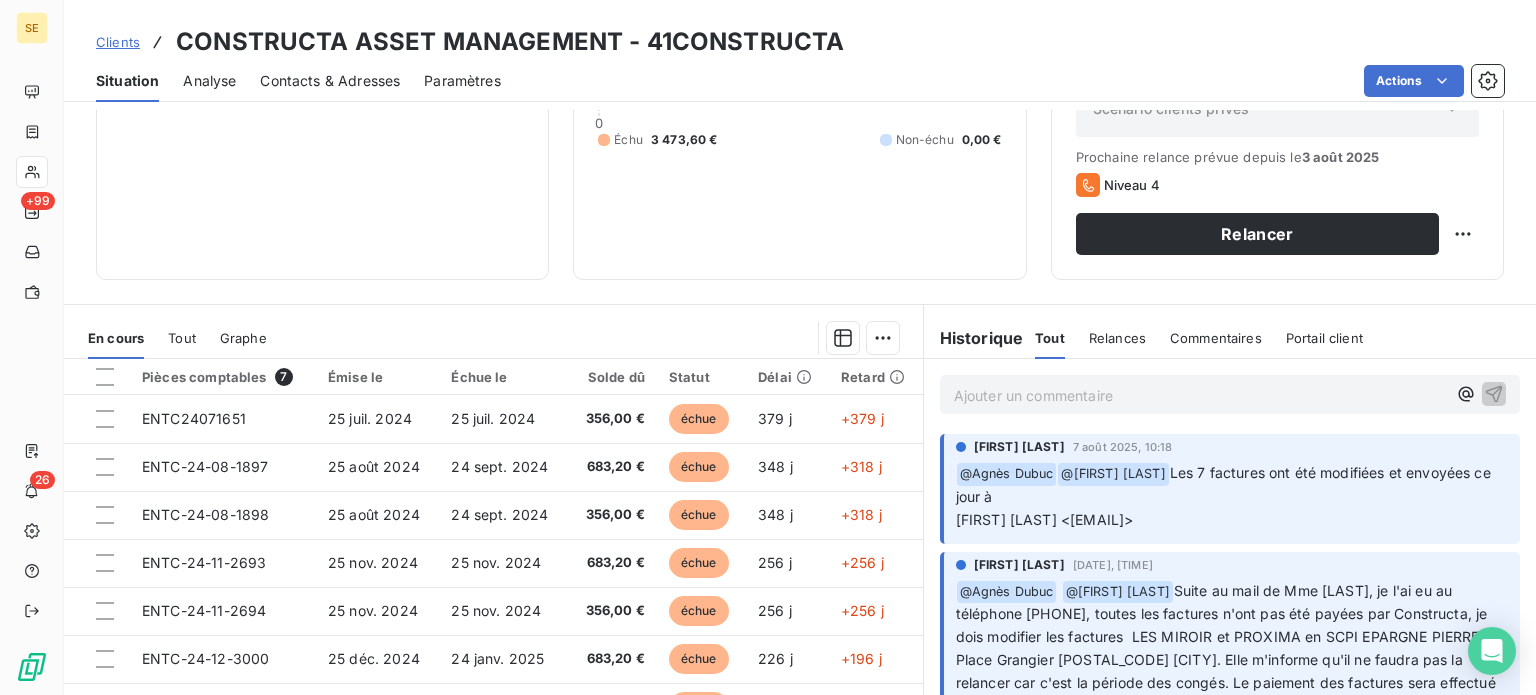 scroll, scrollTop: 300, scrollLeft: 0, axis: vertical 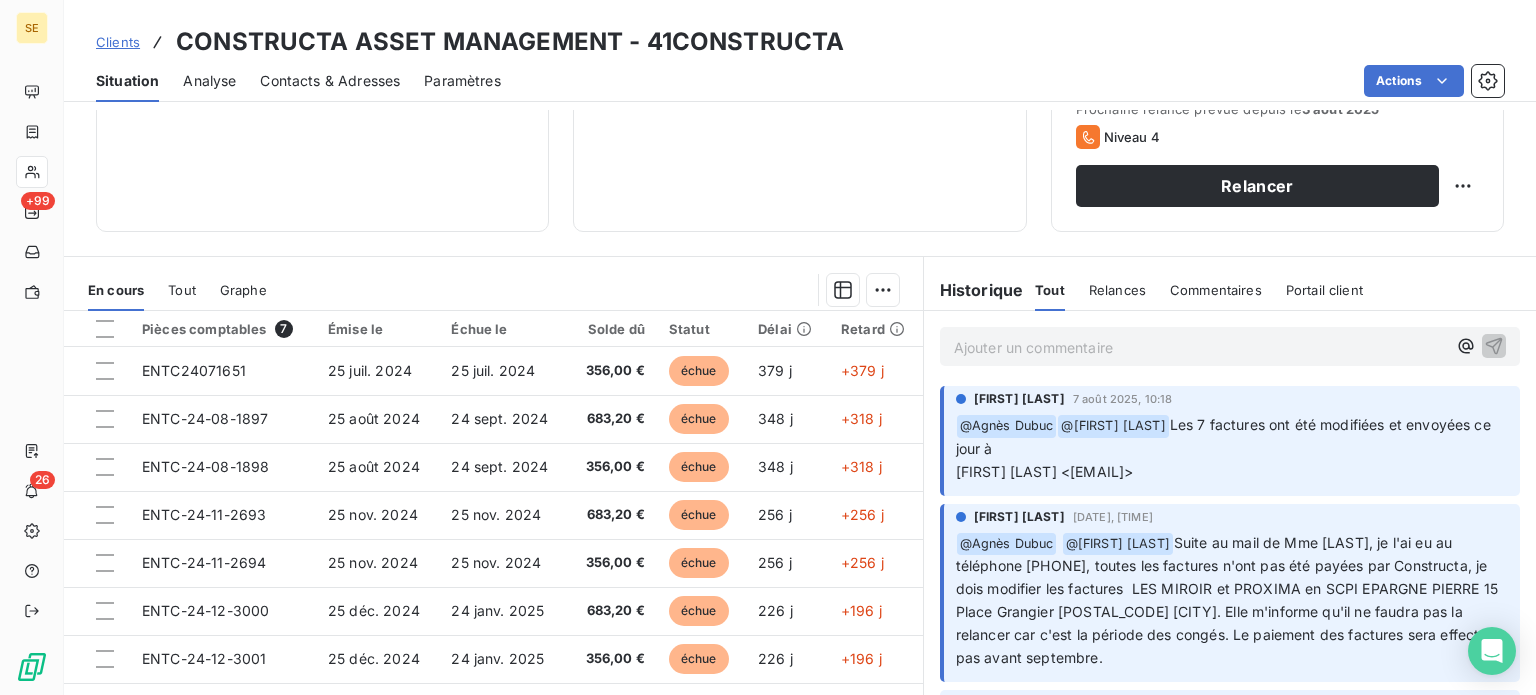 click on "Ajouter un commentaire ﻿" at bounding box center [1200, 347] 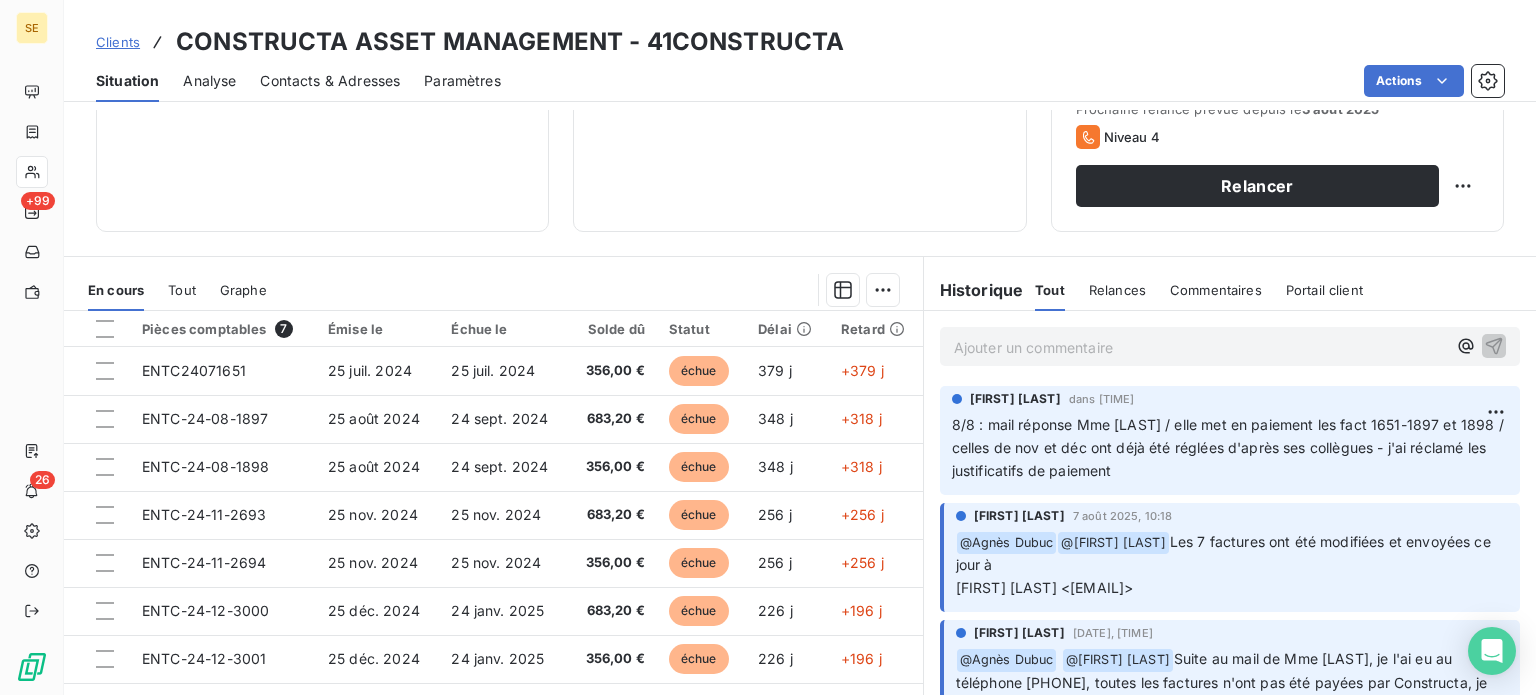 click on "Contacts & Adresses" at bounding box center (330, 81) 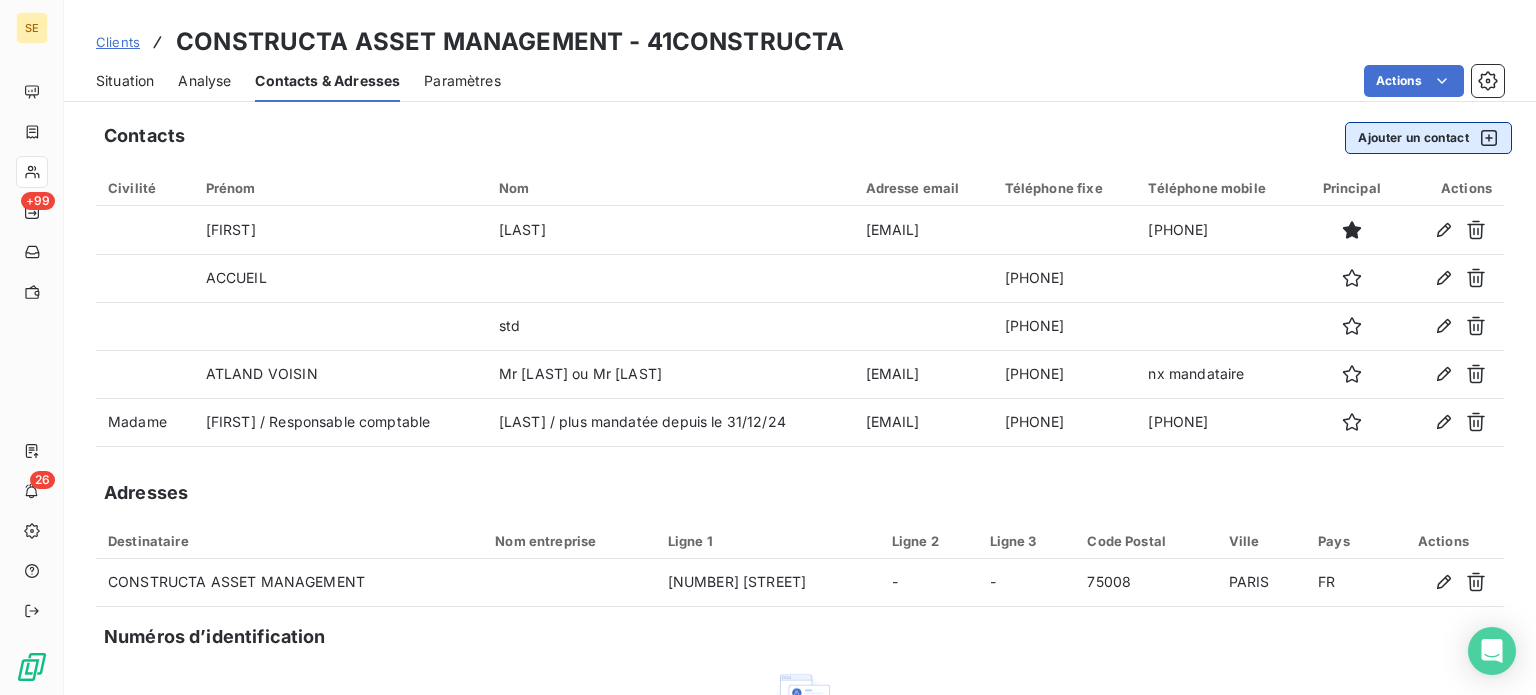 click on "Ajouter un contact" at bounding box center [1428, 138] 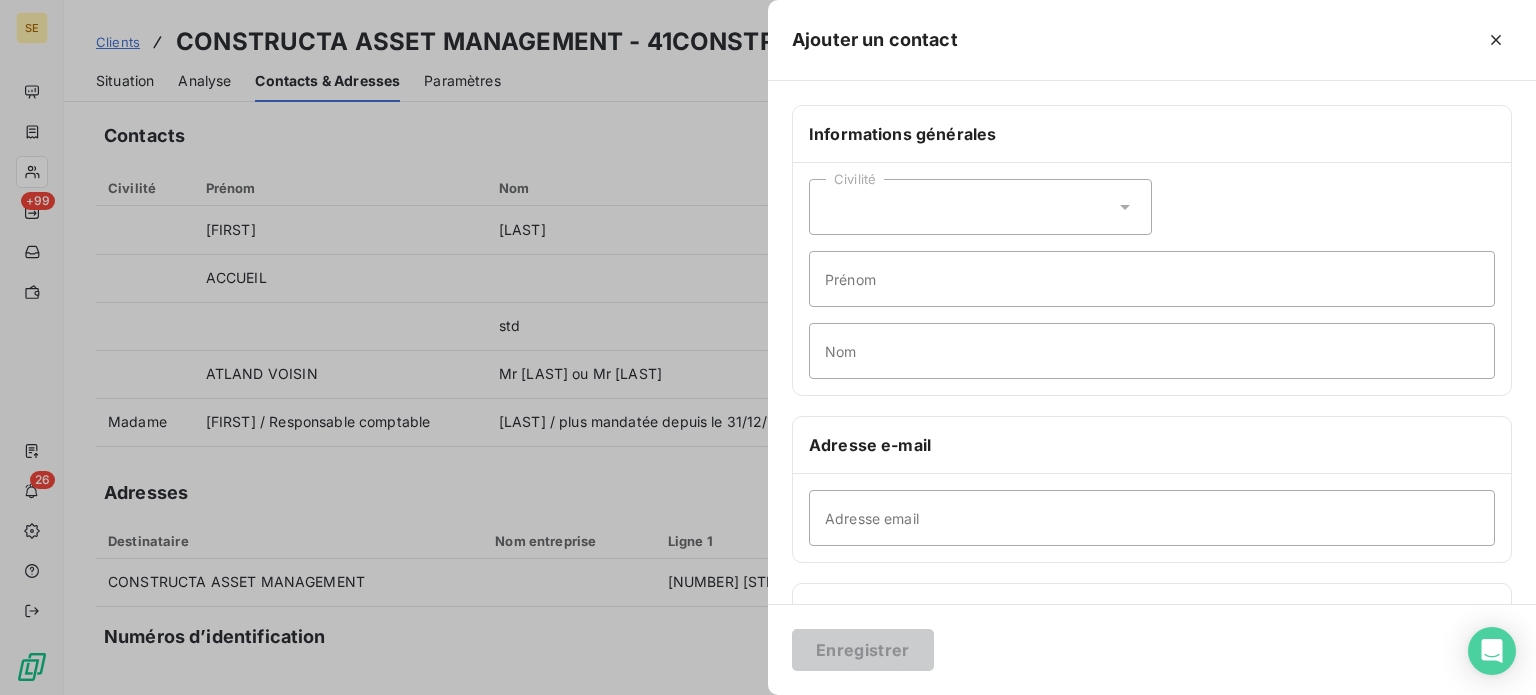 drag, startPoint x: 1124, startPoint y: 199, endPoint x: 1103, endPoint y: 211, distance: 24.186773 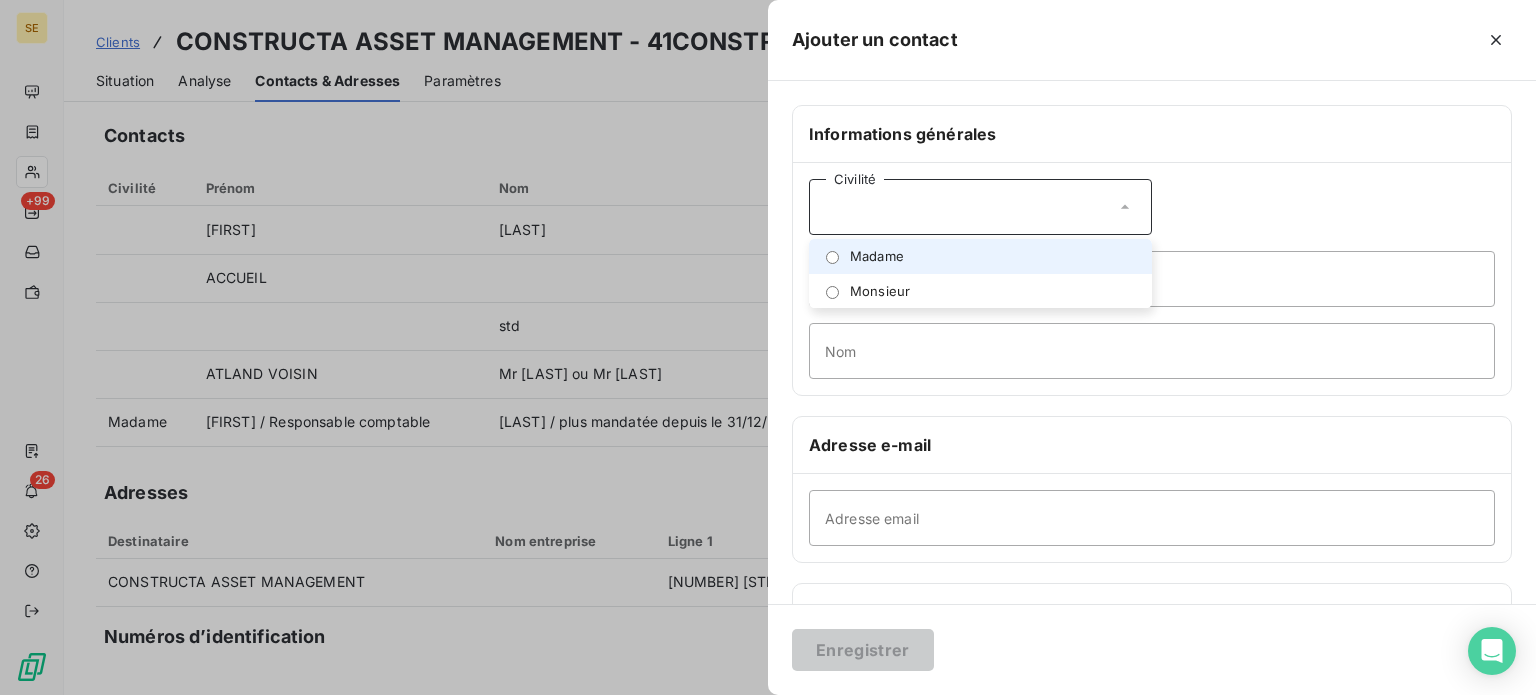 click on "Madame" at bounding box center (980, 256) 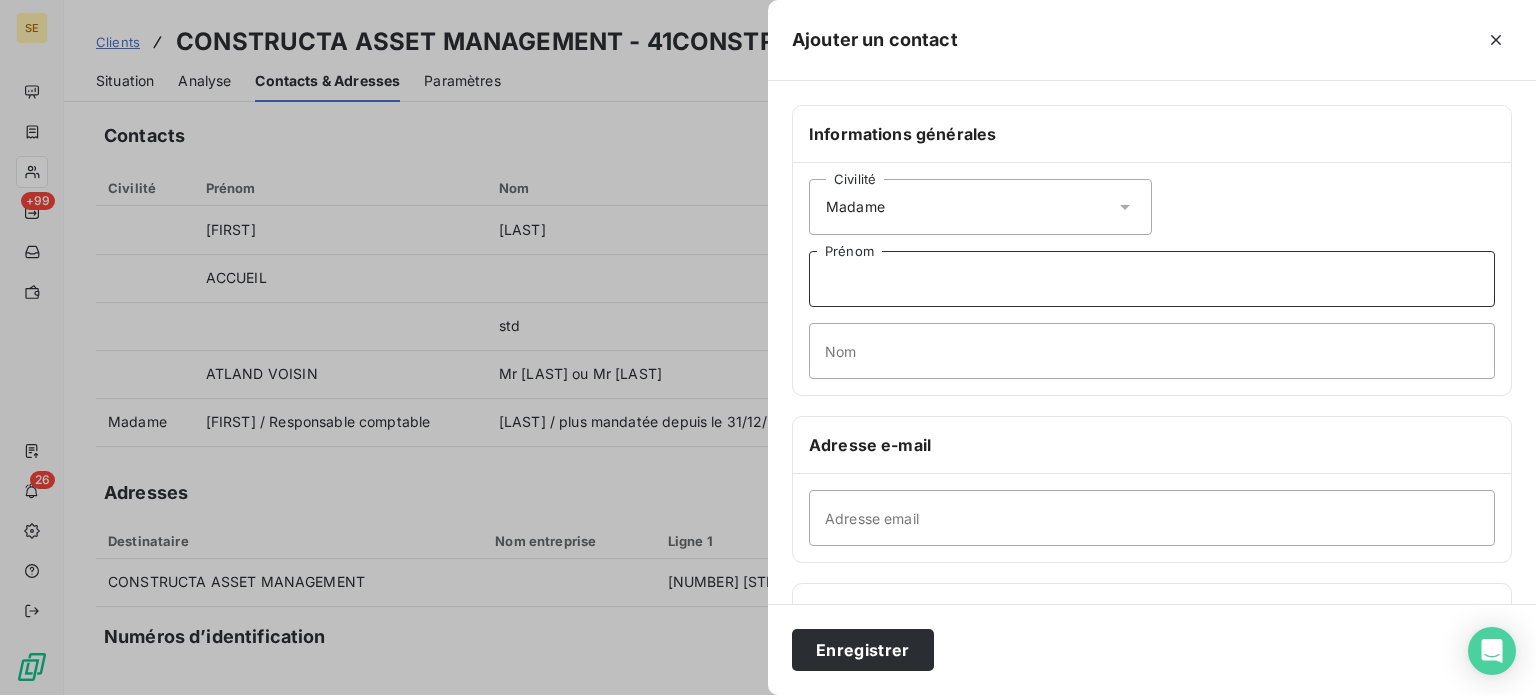 click on "Prénom" at bounding box center [1152, 279] 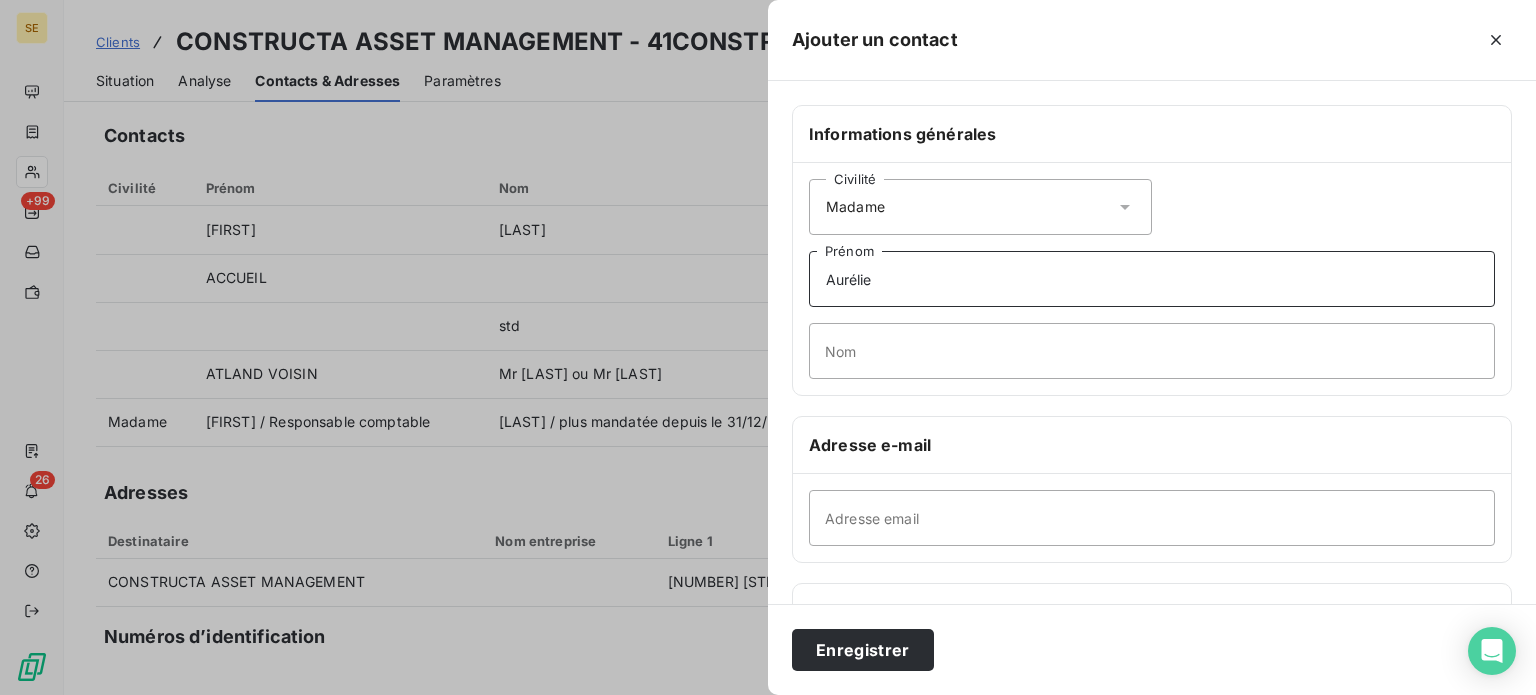type on "Aurélie" 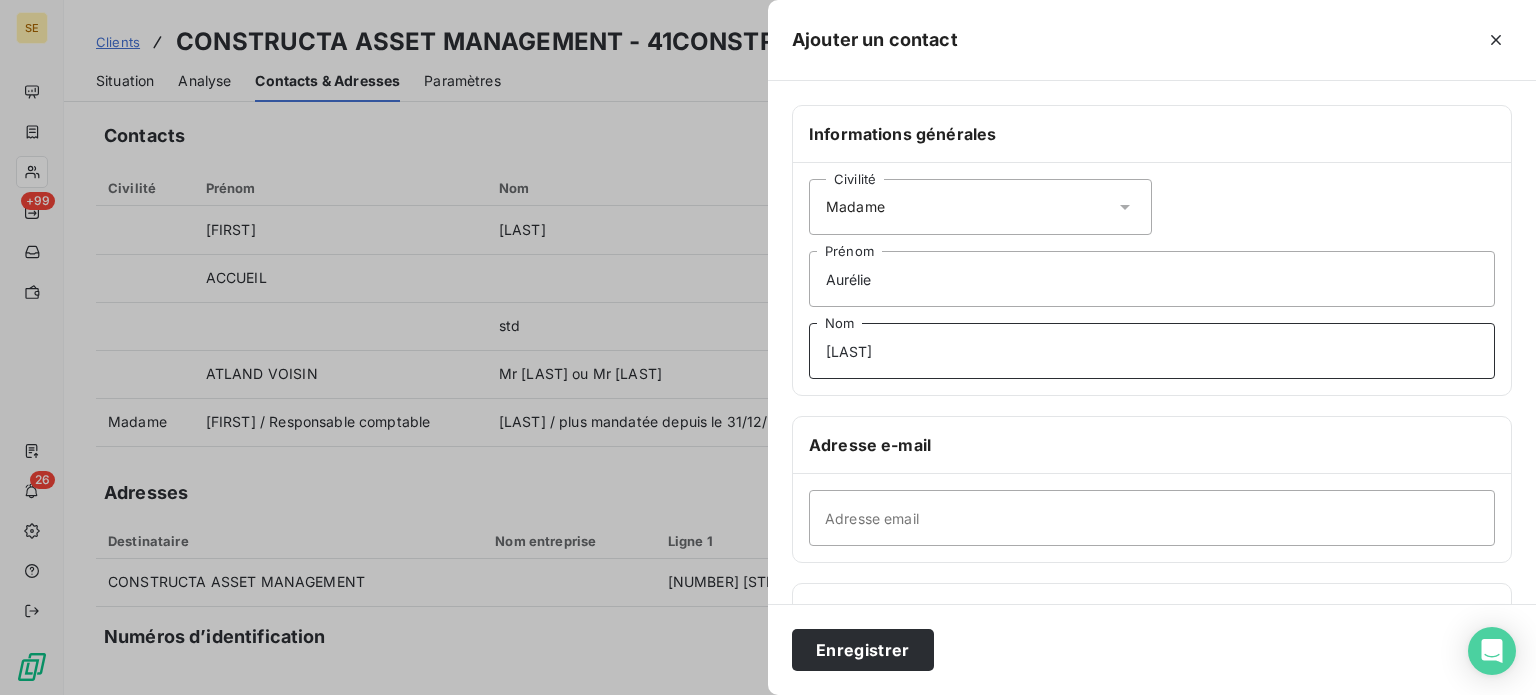 type on "[LAST]" 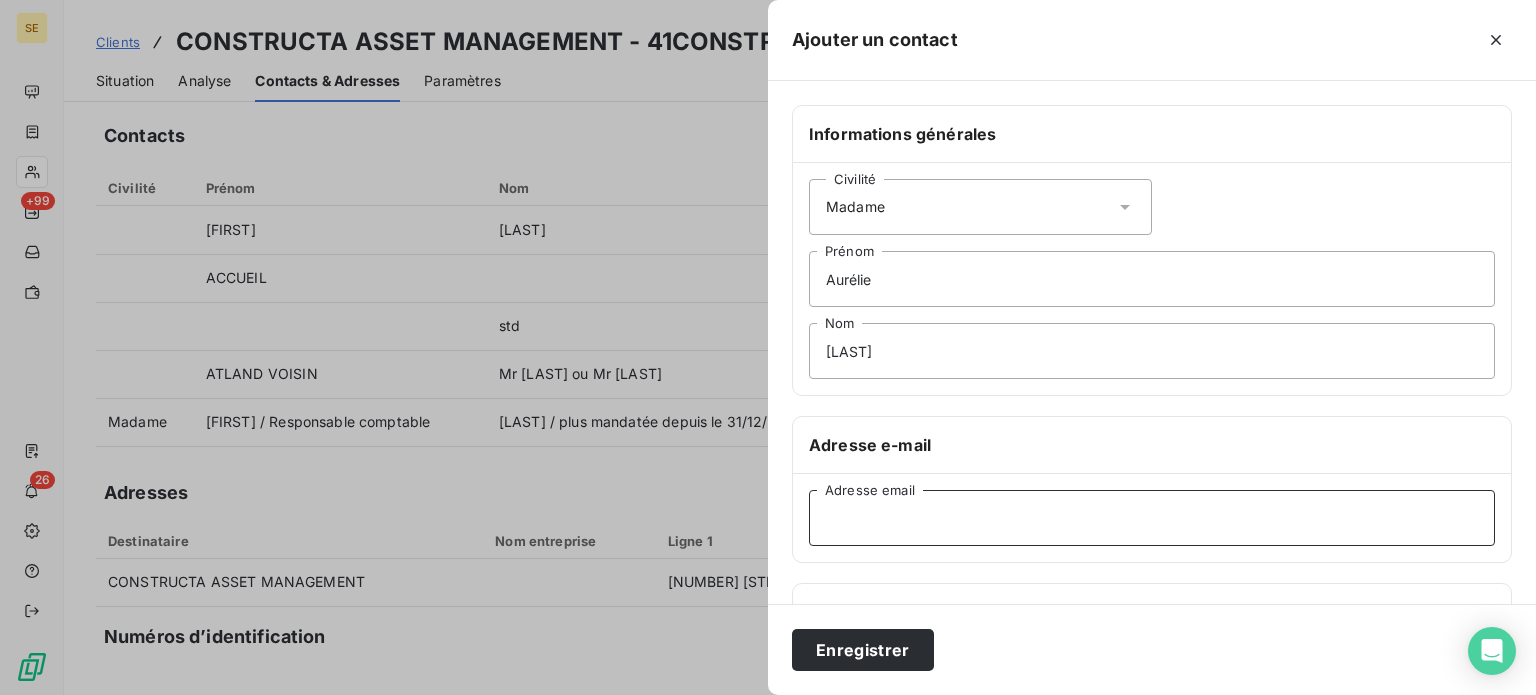 drag, startPoint x: 1229, startPoint y: 527, endPoint x: 1328, endPoint y: 449, distance: 126.035706 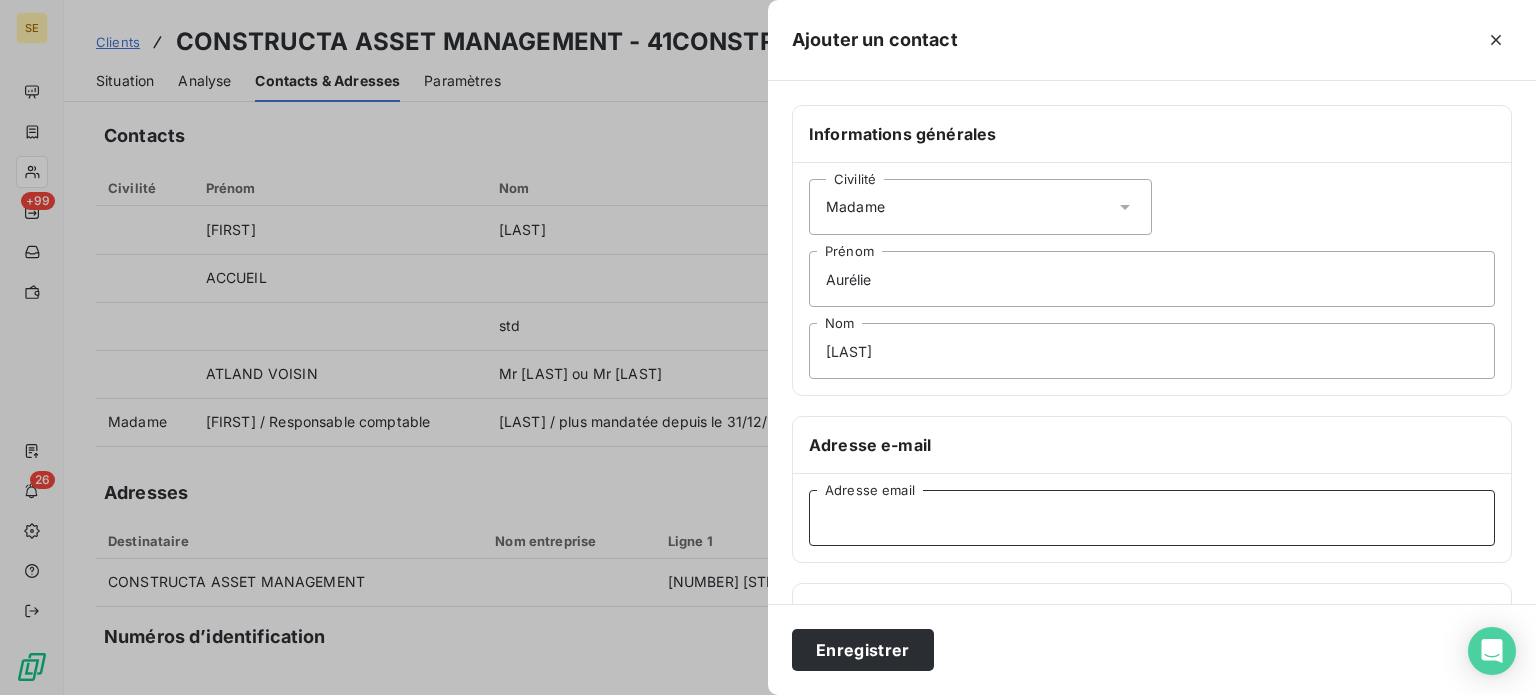 paste on "[EMAIL]" 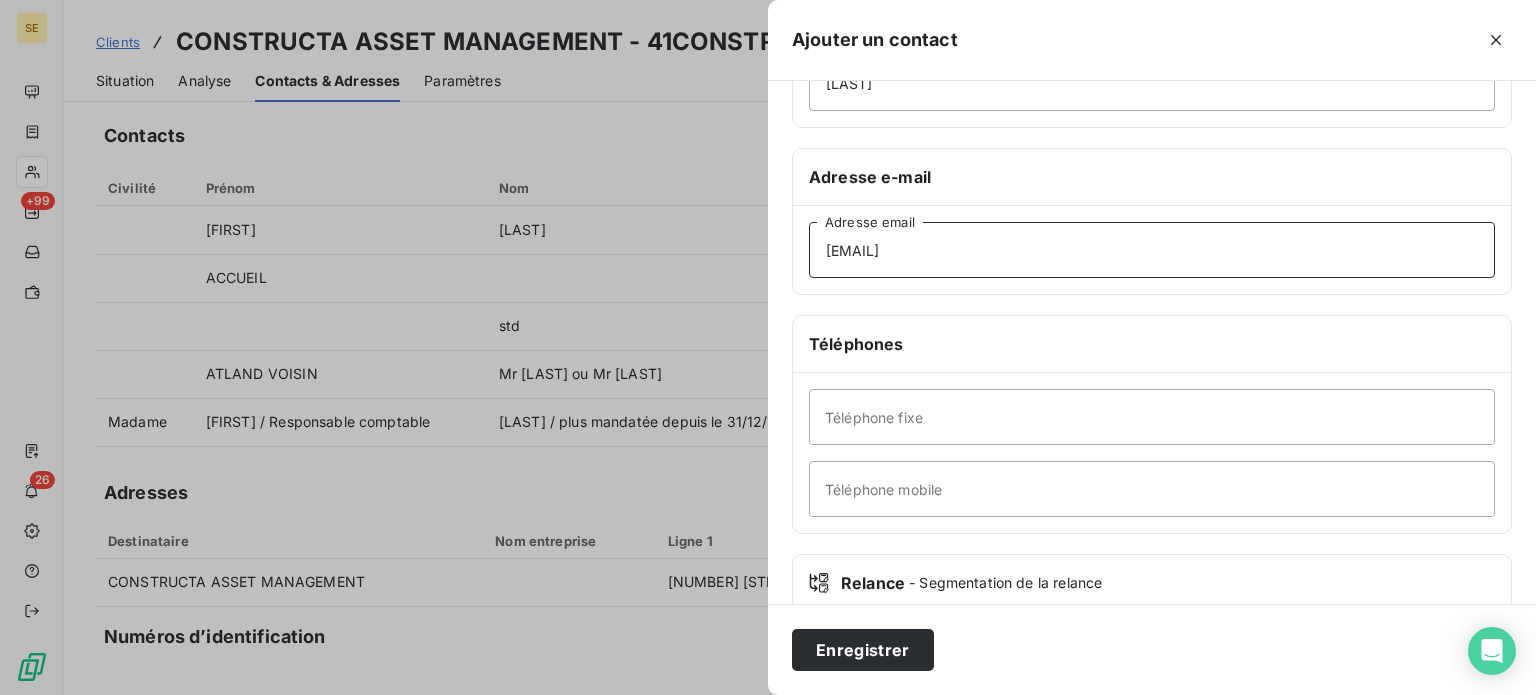 scroll, scrollTop: 300, scrollLeft: 0, axis: vertical 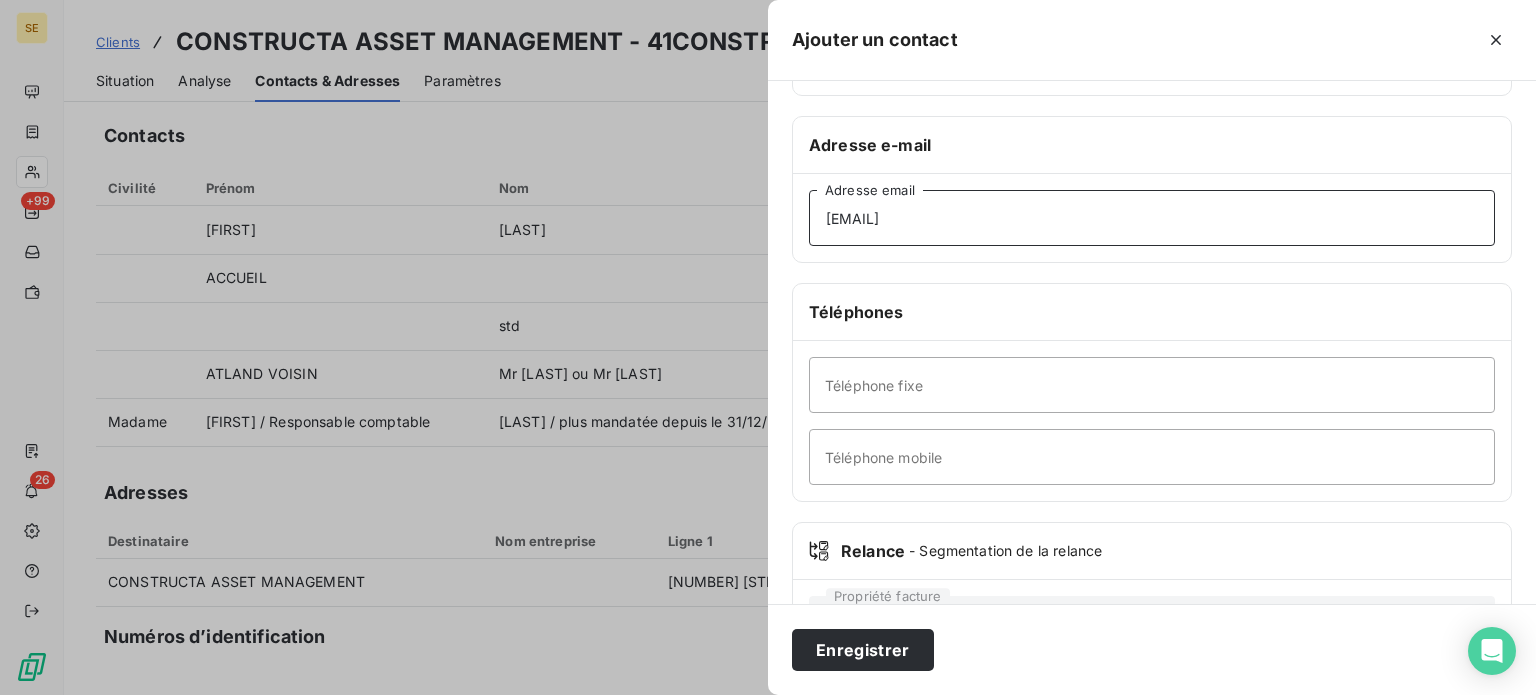 type on "[EMAIL]" 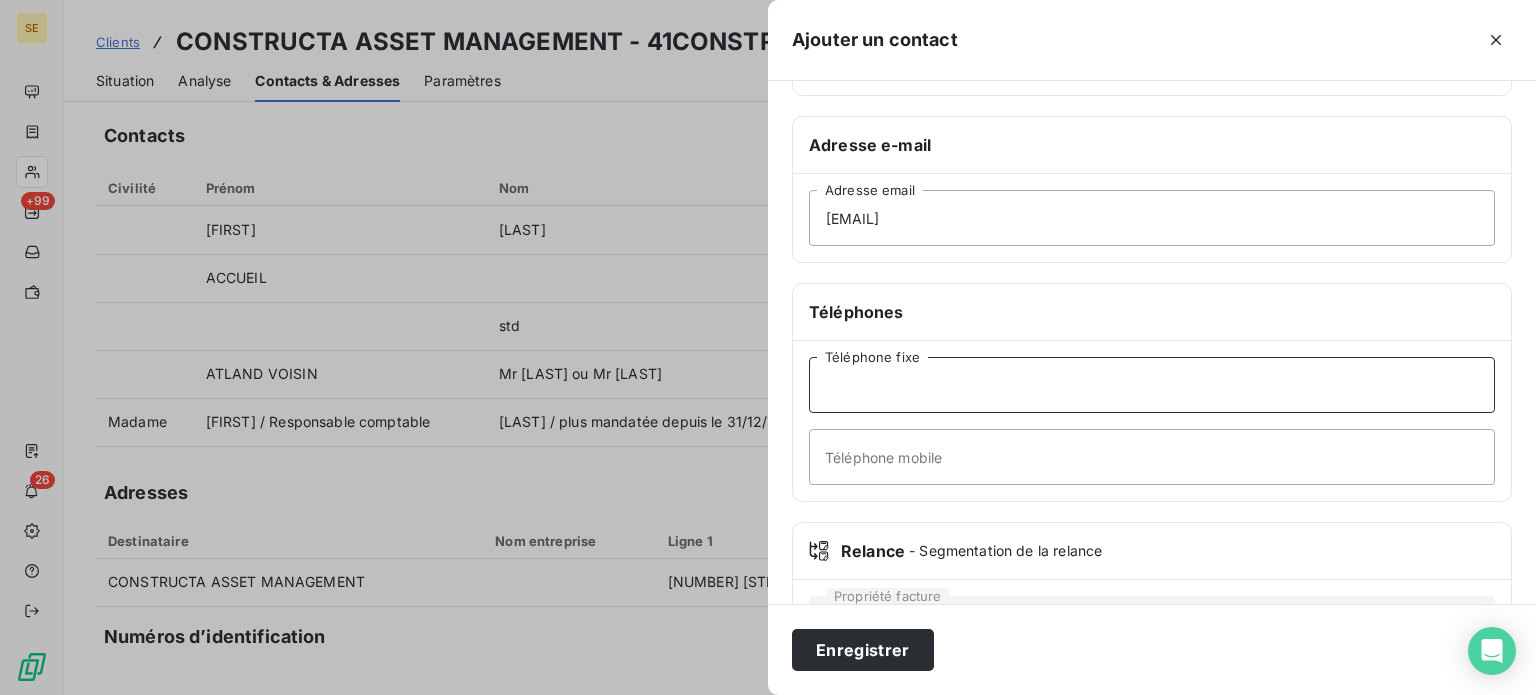 click on "Téléphone fixe" at bounding box center (1152, 385) 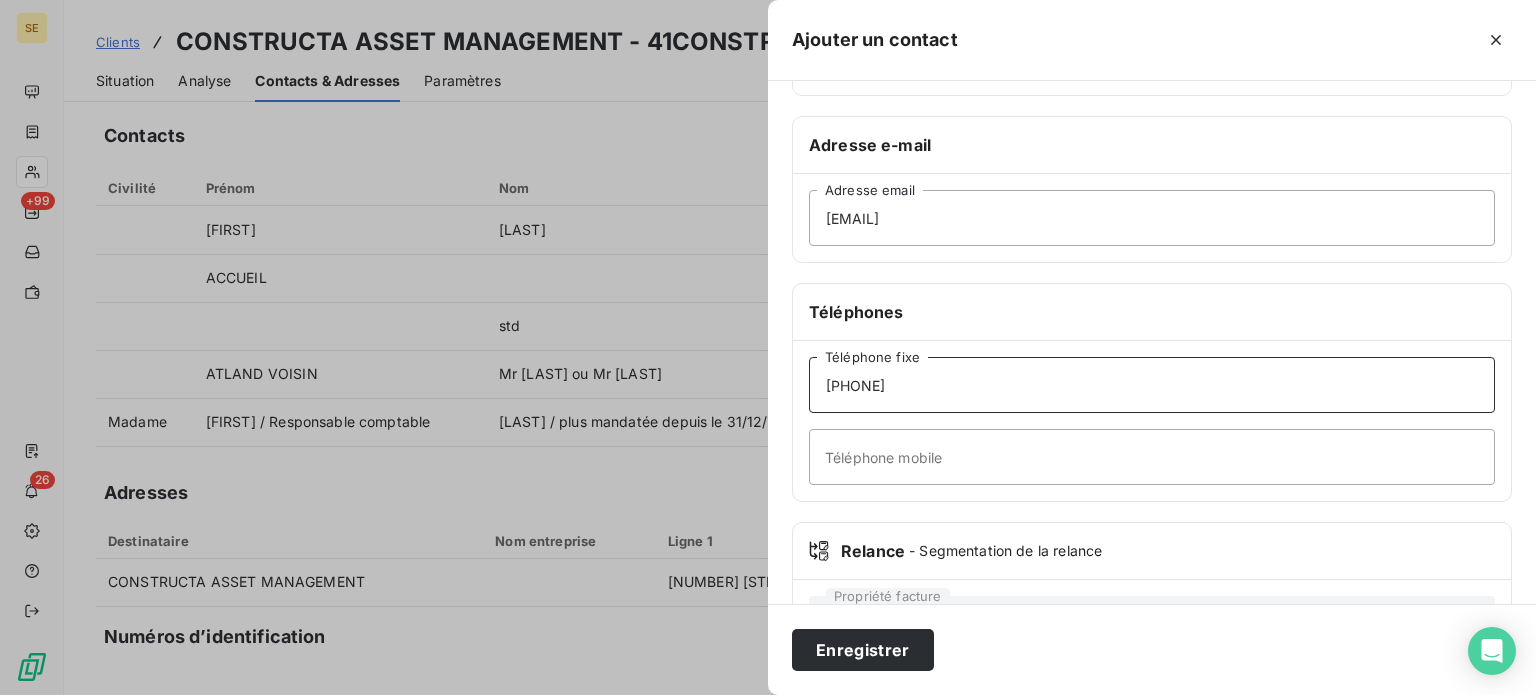 type on "[PHONE]" 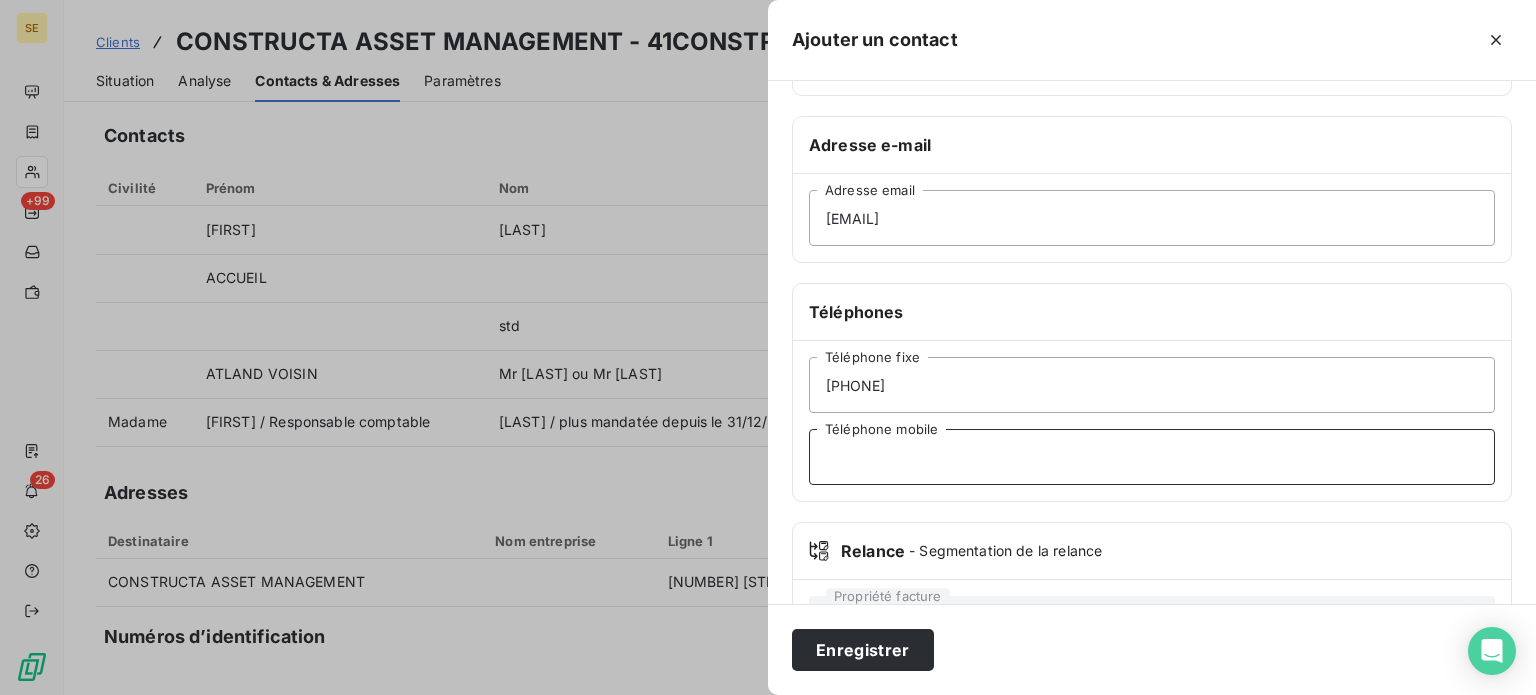 click on "Téléphone mobile" at bounding box center (1152, 457) 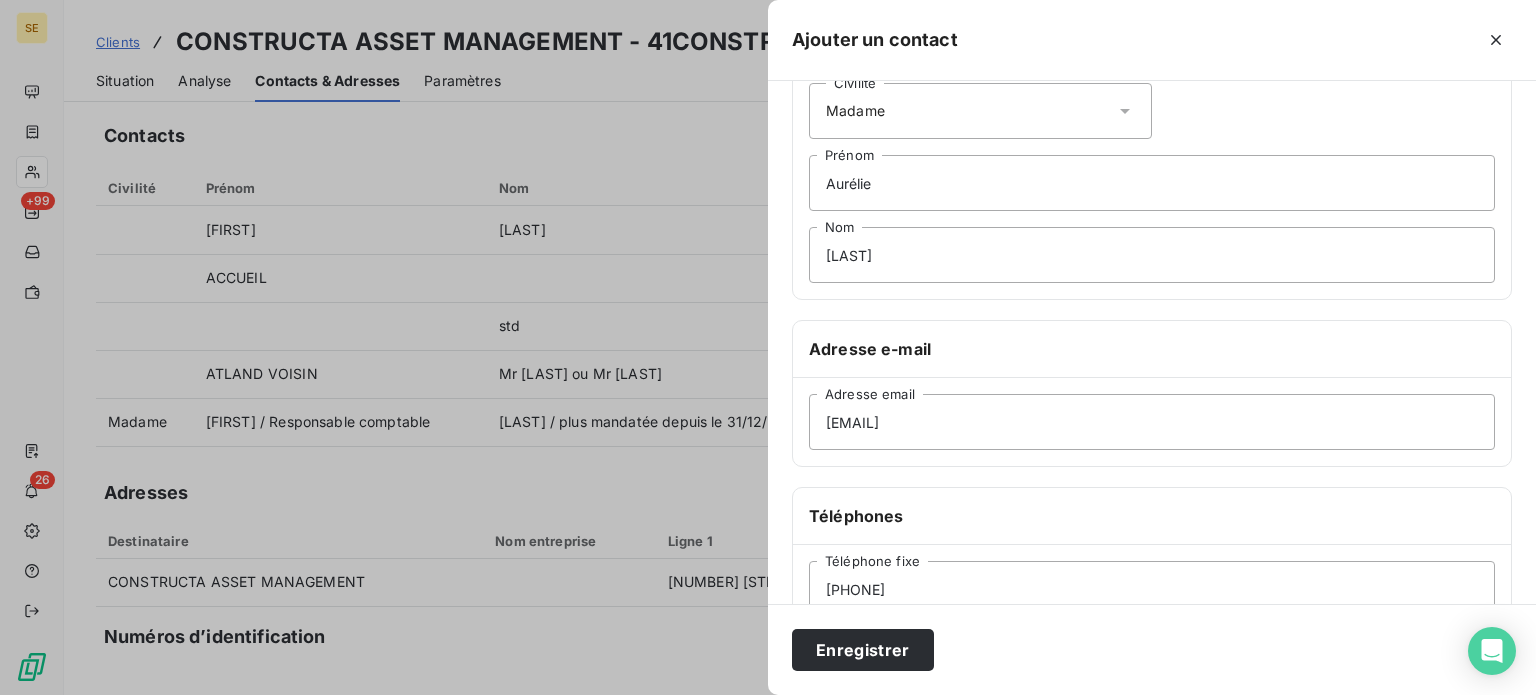 scroll, scrollTop: 0, scrollLeft: 0, axis: both 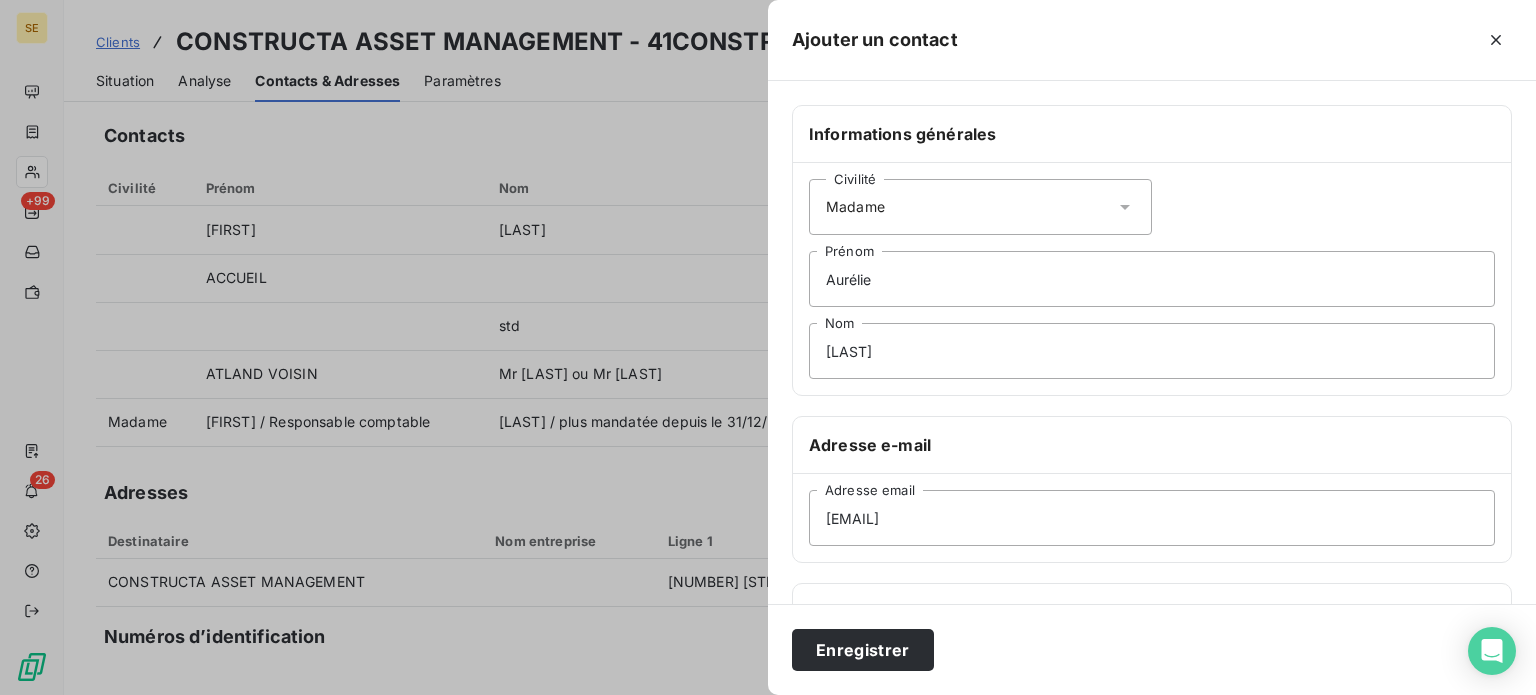 type on "STE ATLAND VOISIN" 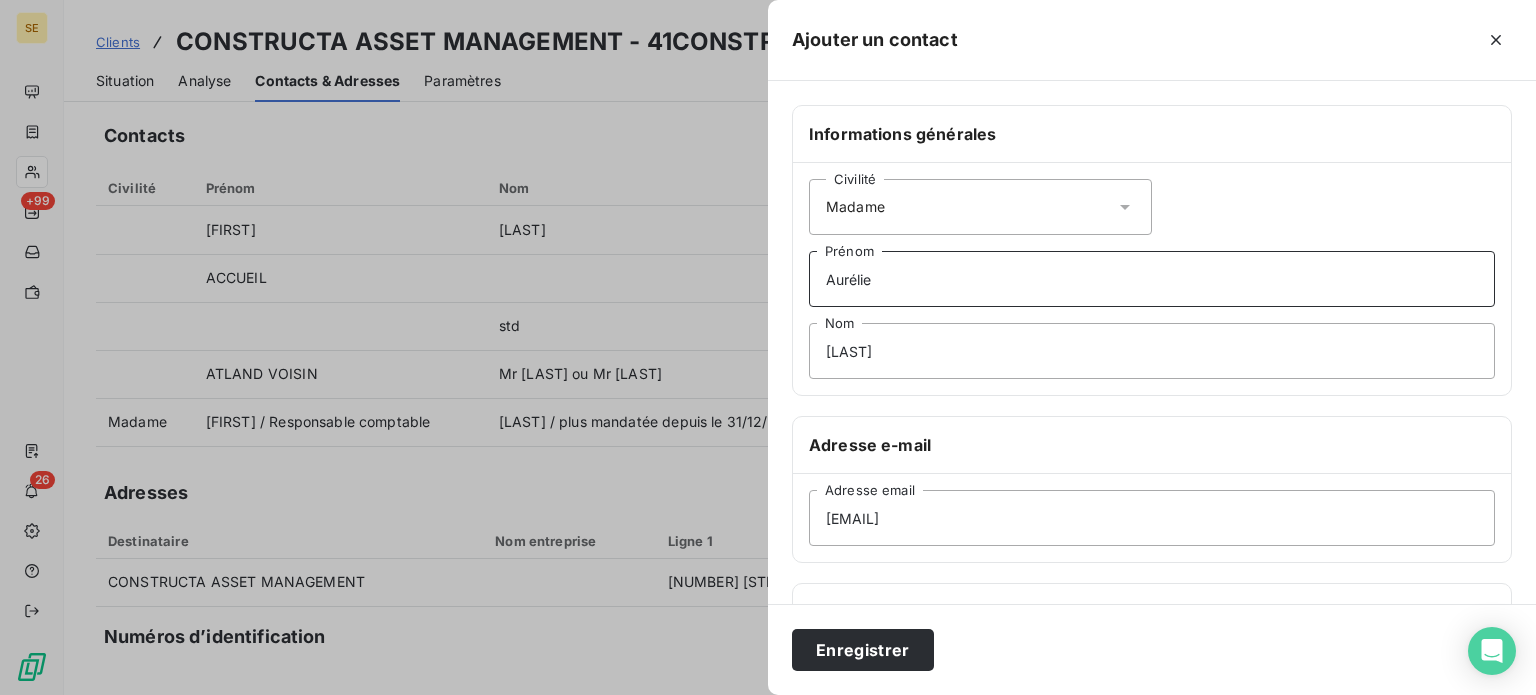 click on "Aurélie" at bounding box center [1152, 279] 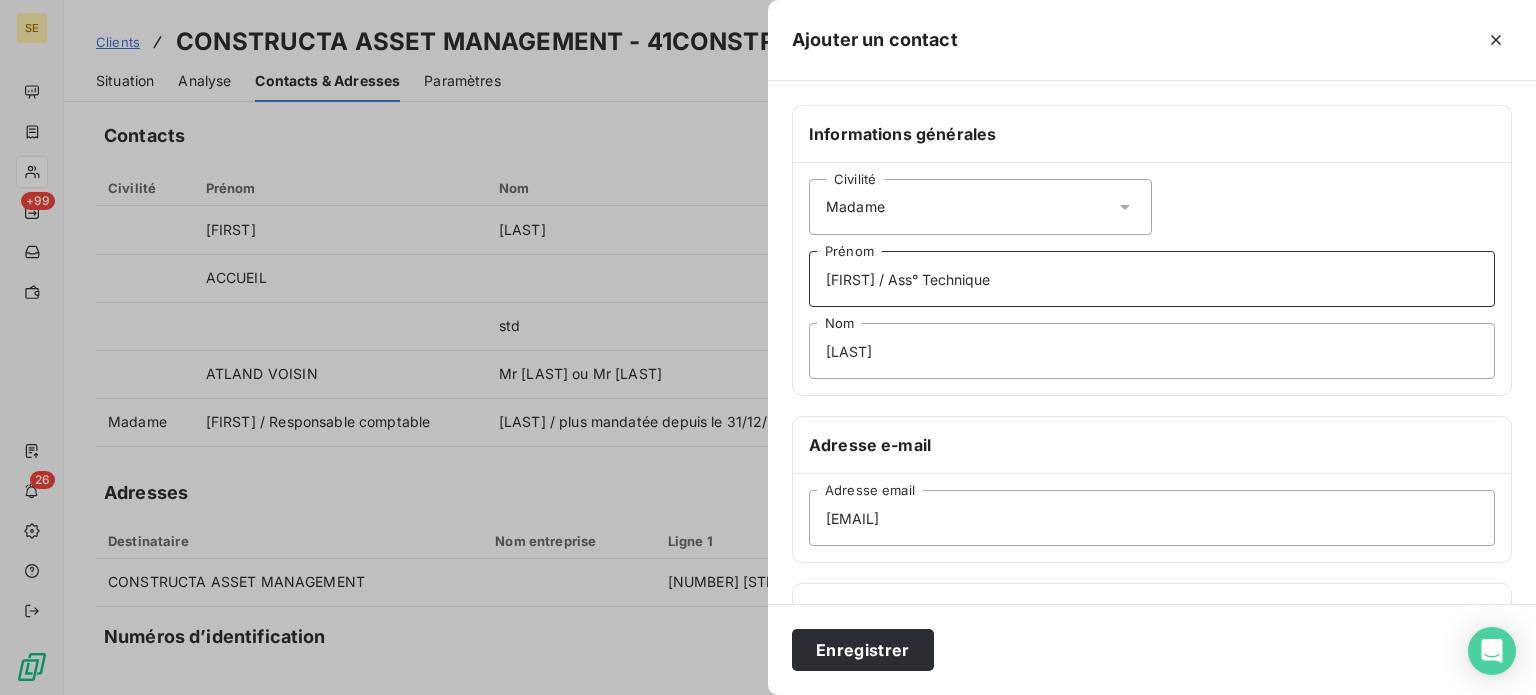 type on "[FIRST] / Ass° Technique" 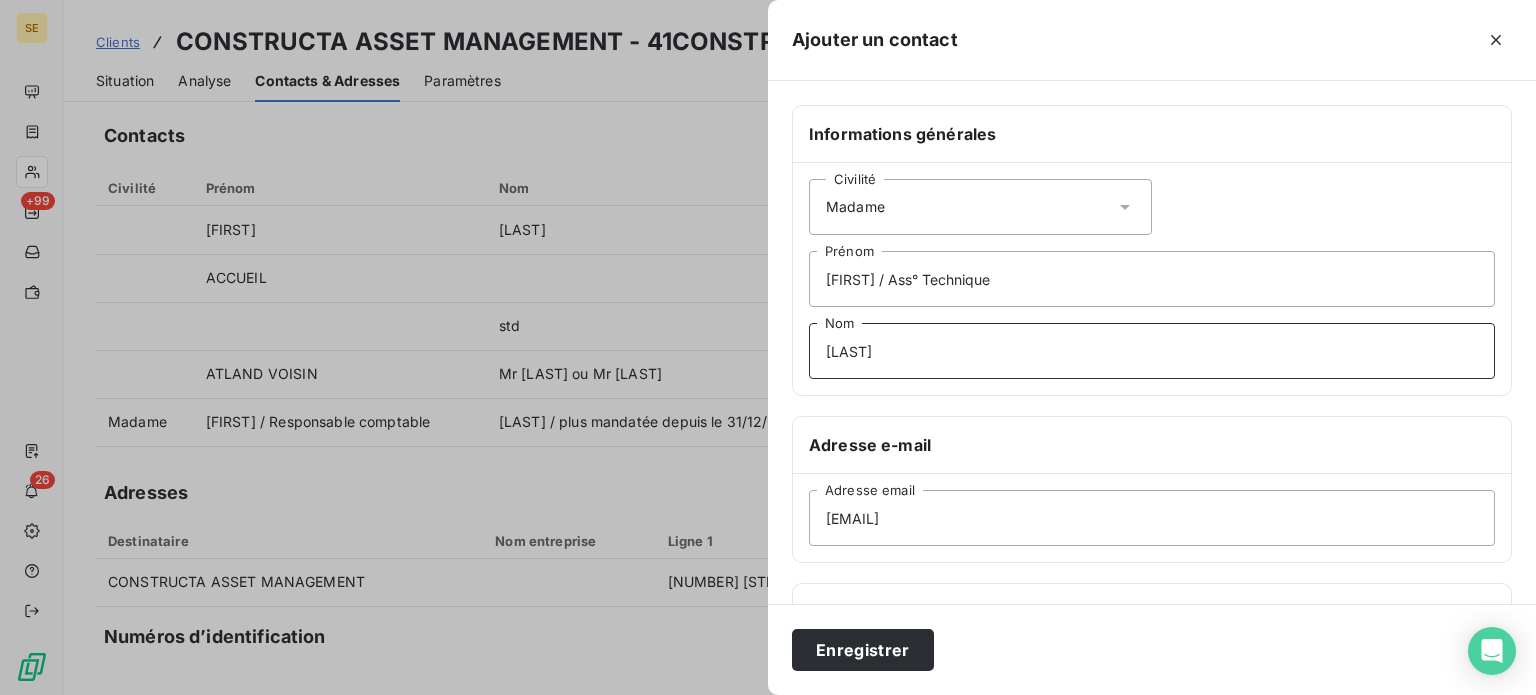 click on "[LAST]" at bounding box center (1152, 351) 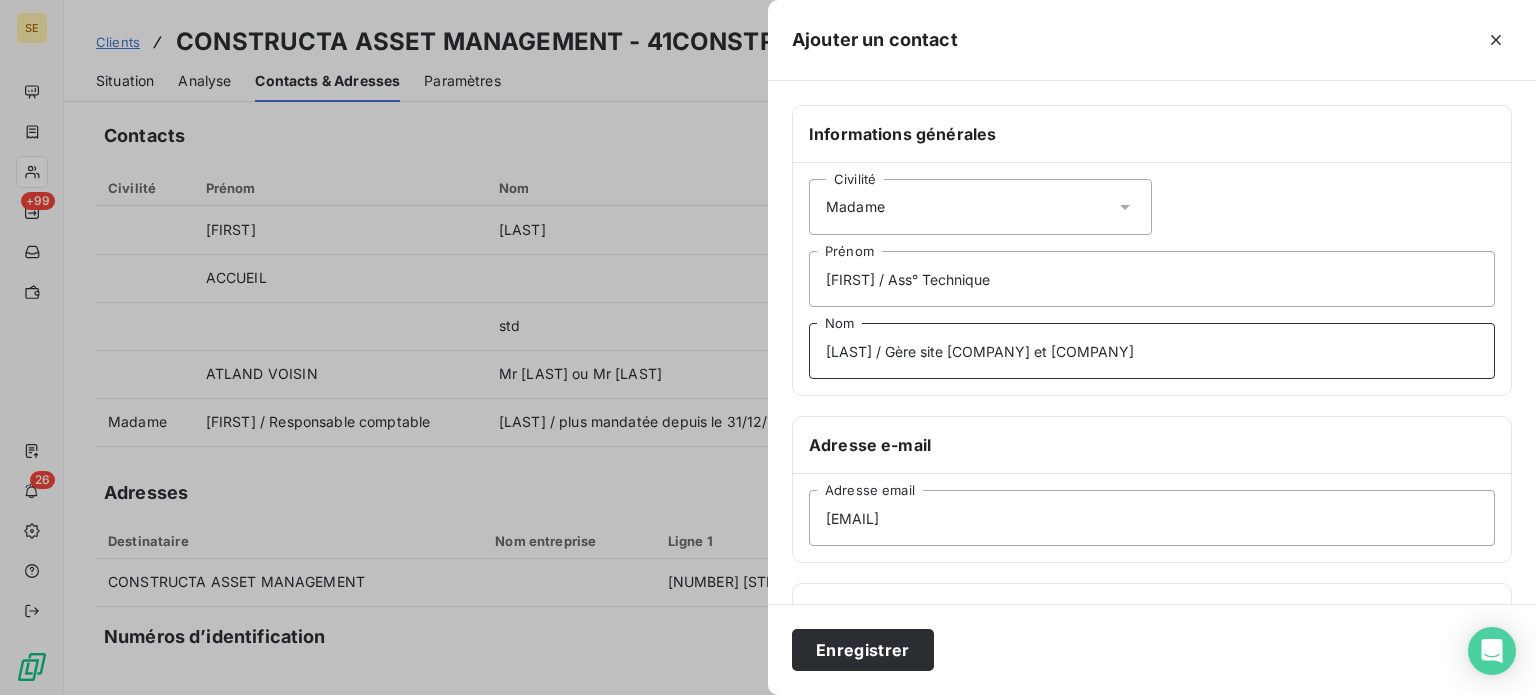 type on "[LAST] / Gère site [COMPANY] et [COMPANY]" 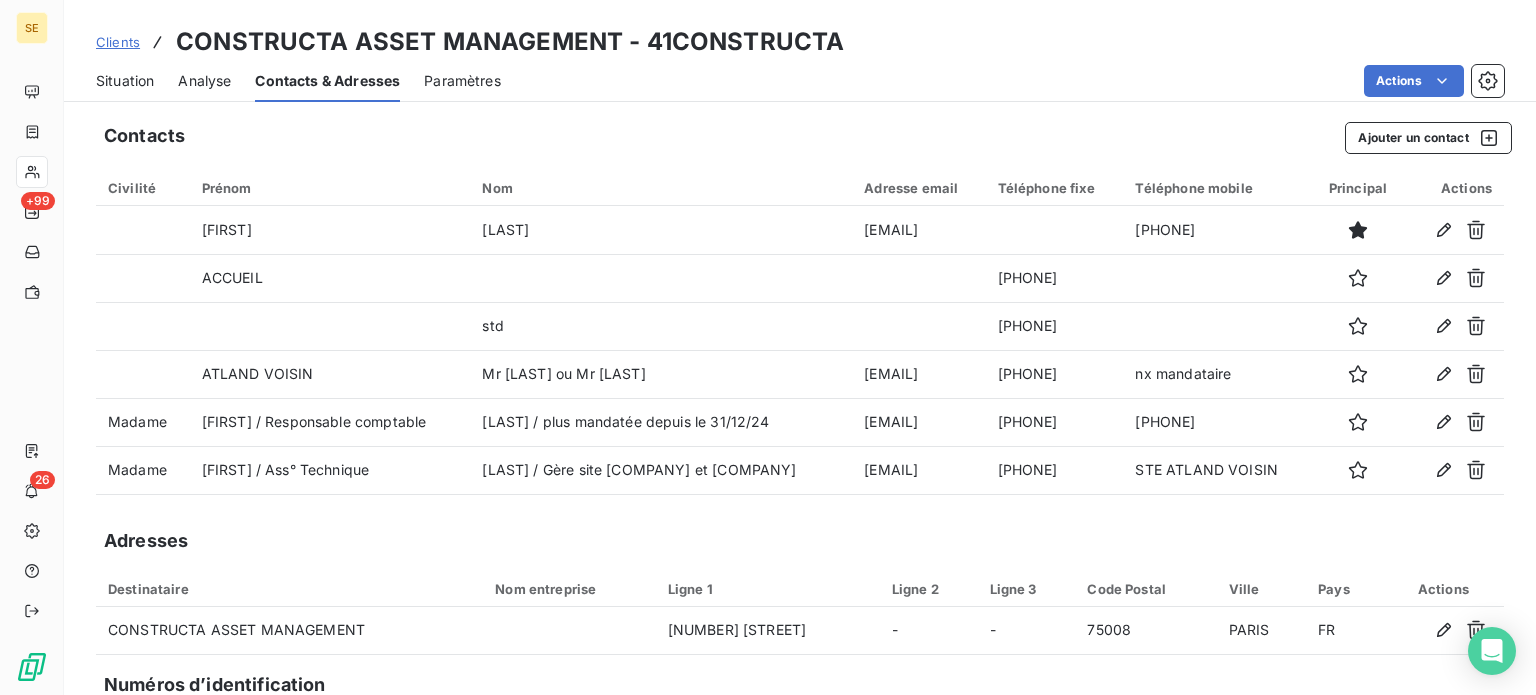 click on "Clients" at bounding box center [118, 42] 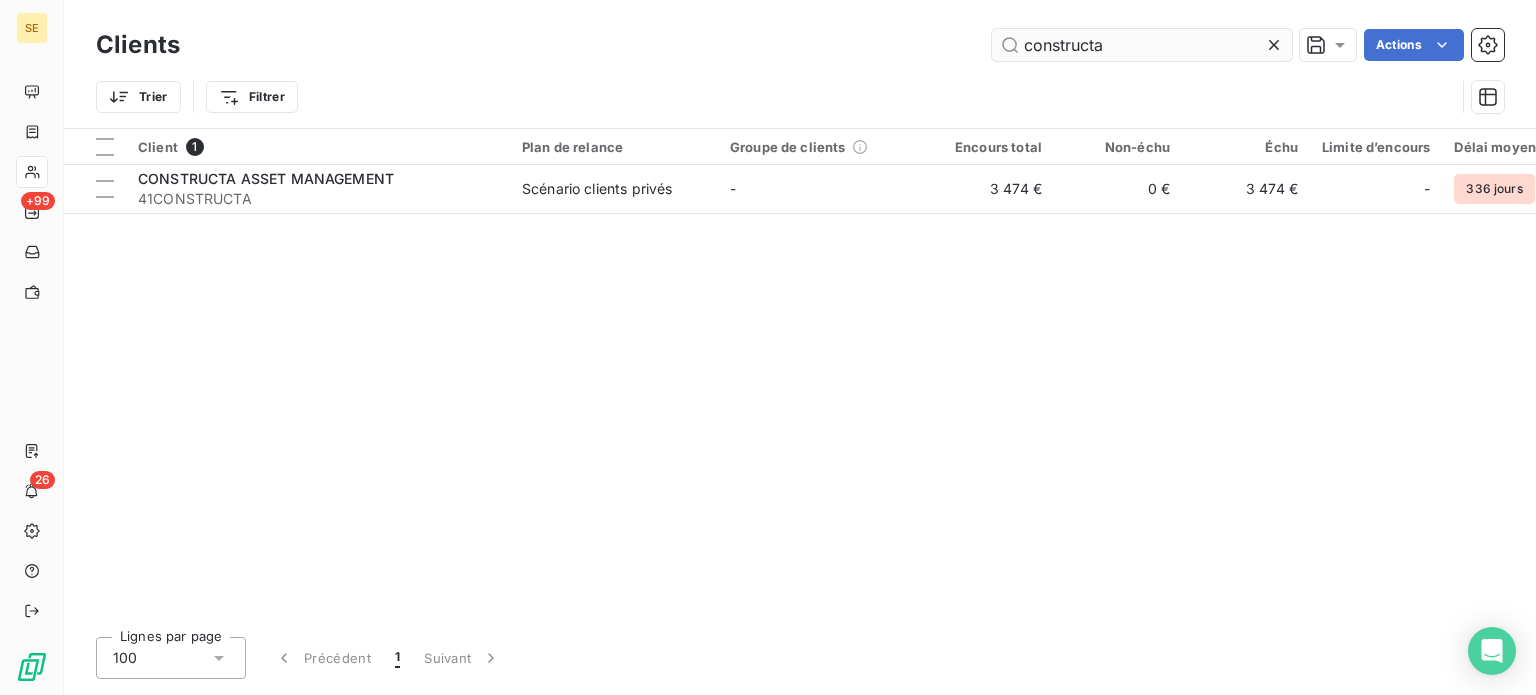 drag, startPoint x: 1161, startPoint y: 49, endPoint x: 1016, endPoint y: 49, distance: 145 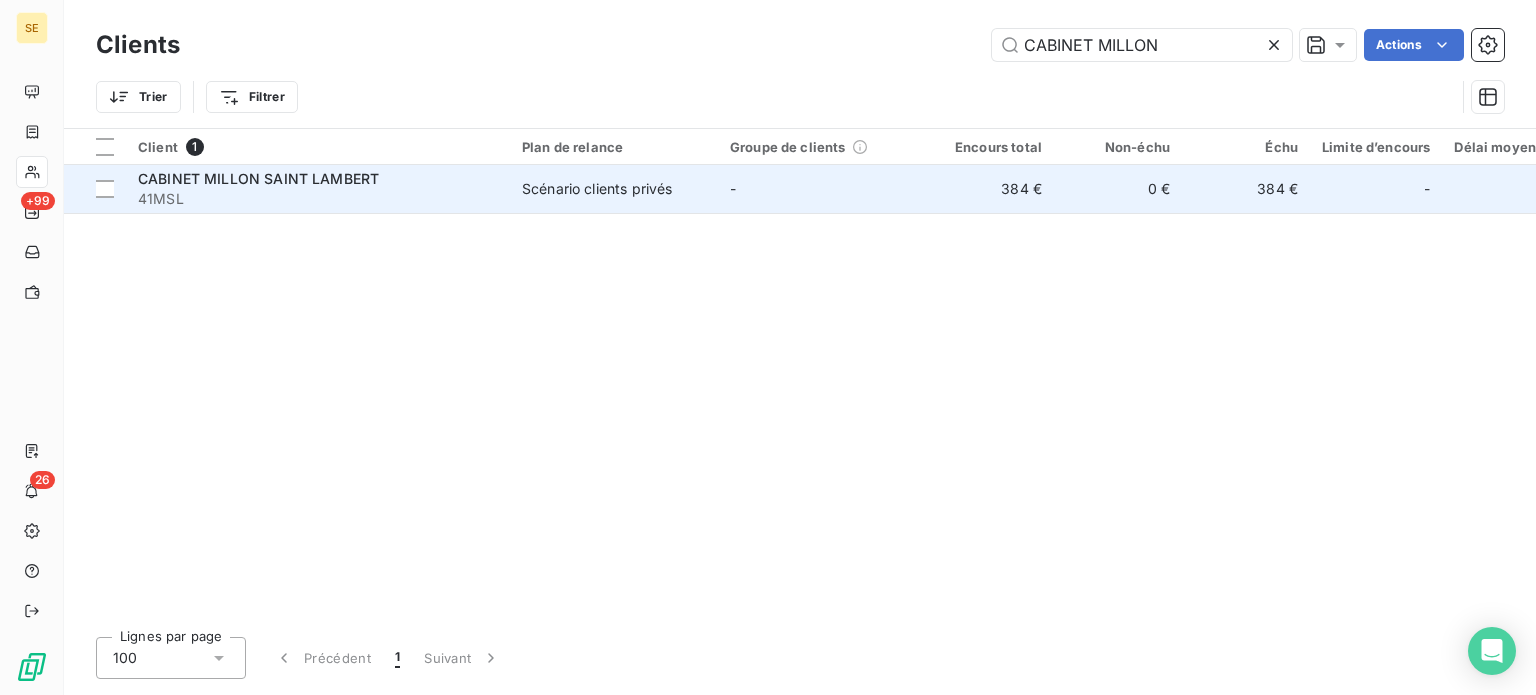 type on "CABINET MILLON" 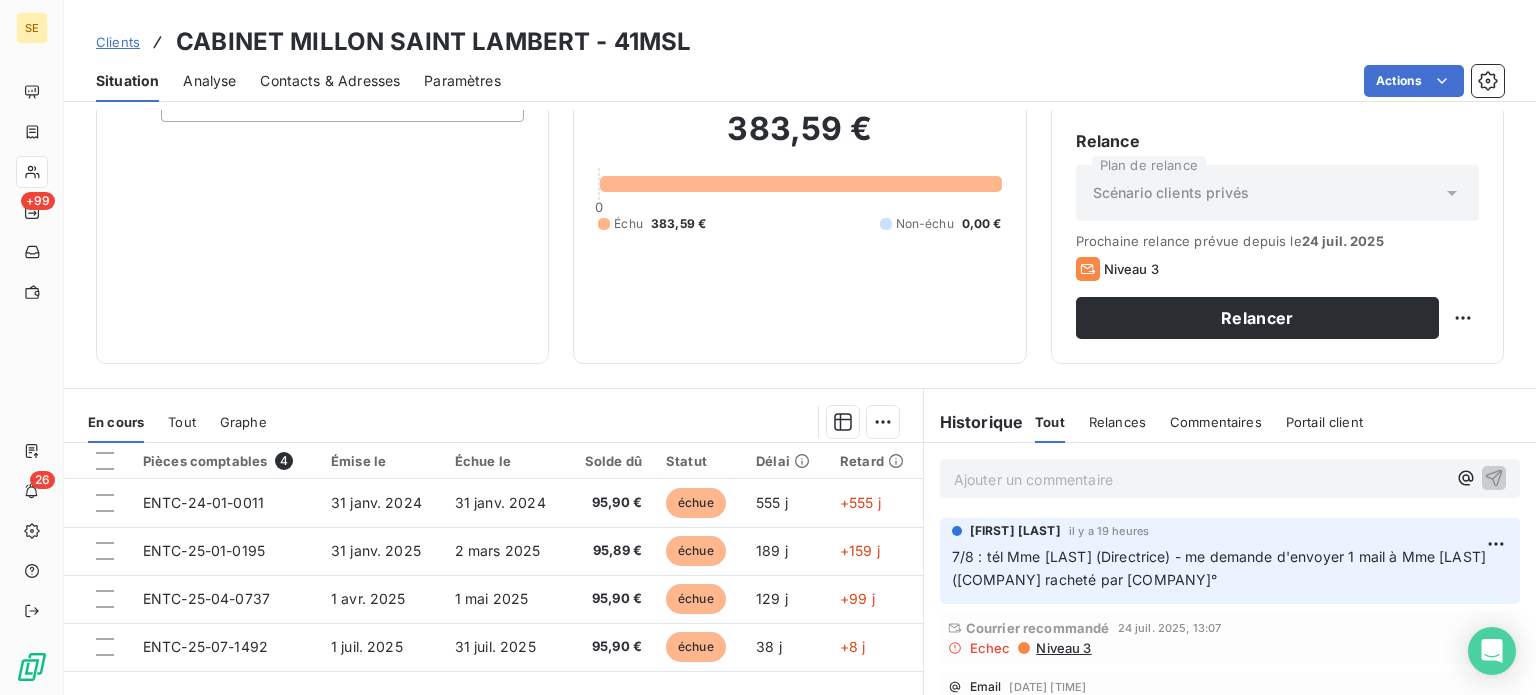 scroll, scrollTop: 200, scrollLeft: 0, axis: vertical 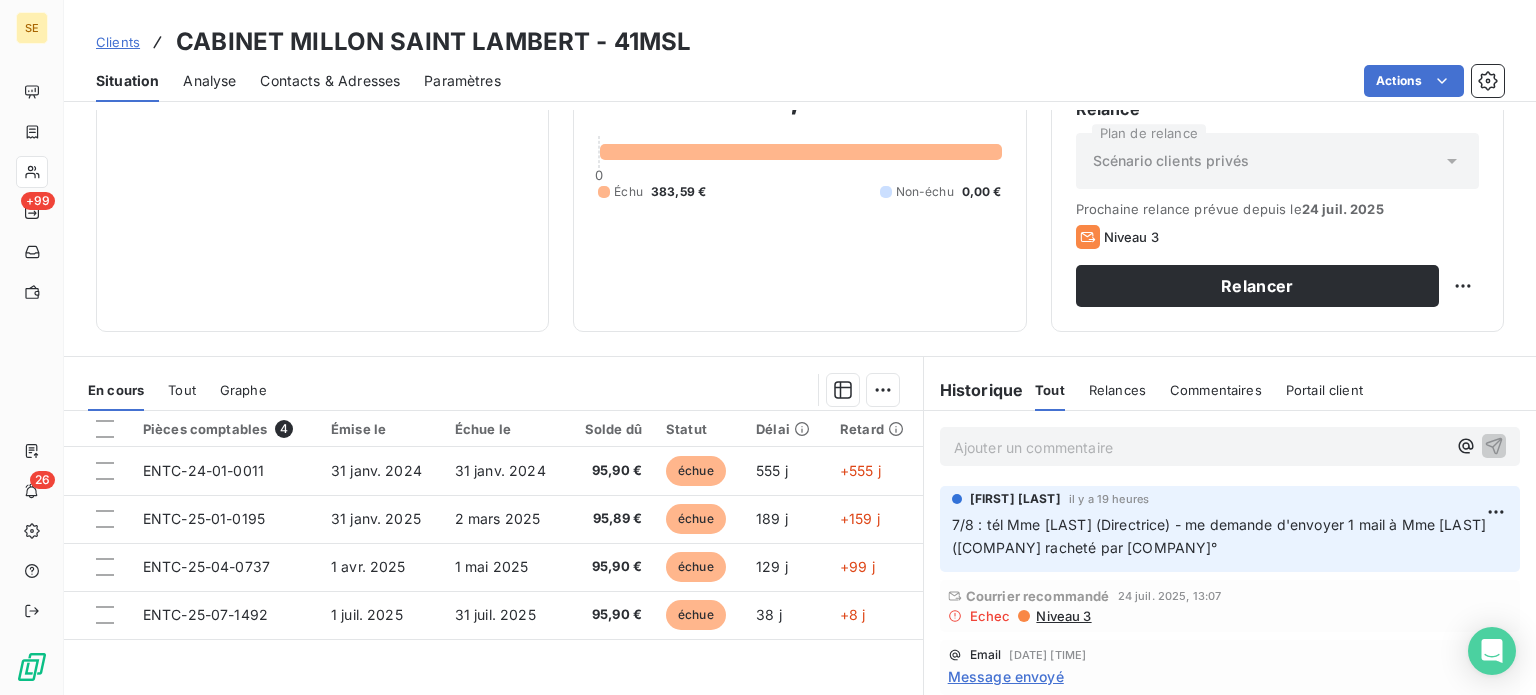click on "Ajouter un commentaire ﻿" at bounding box center (1200, 447) 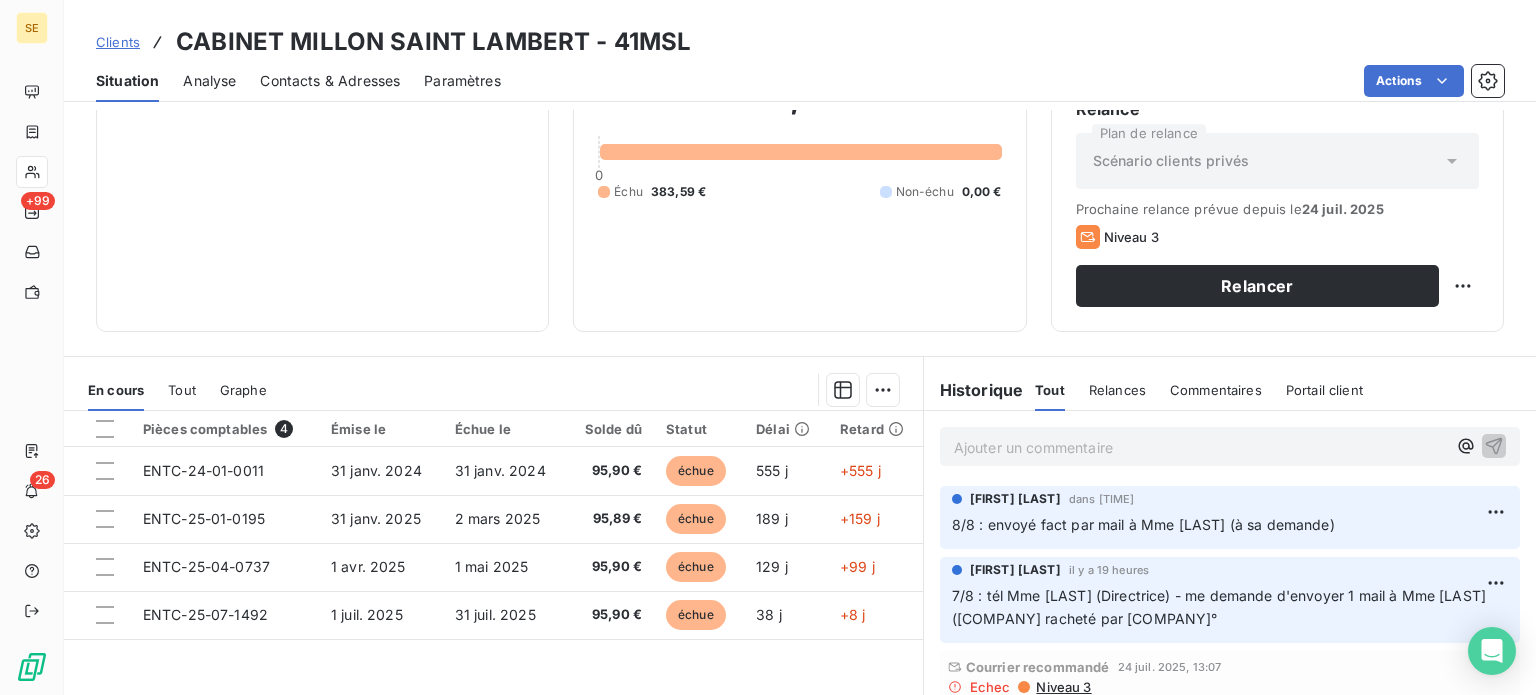 click on "Clients" at bounding box center (118, 42) 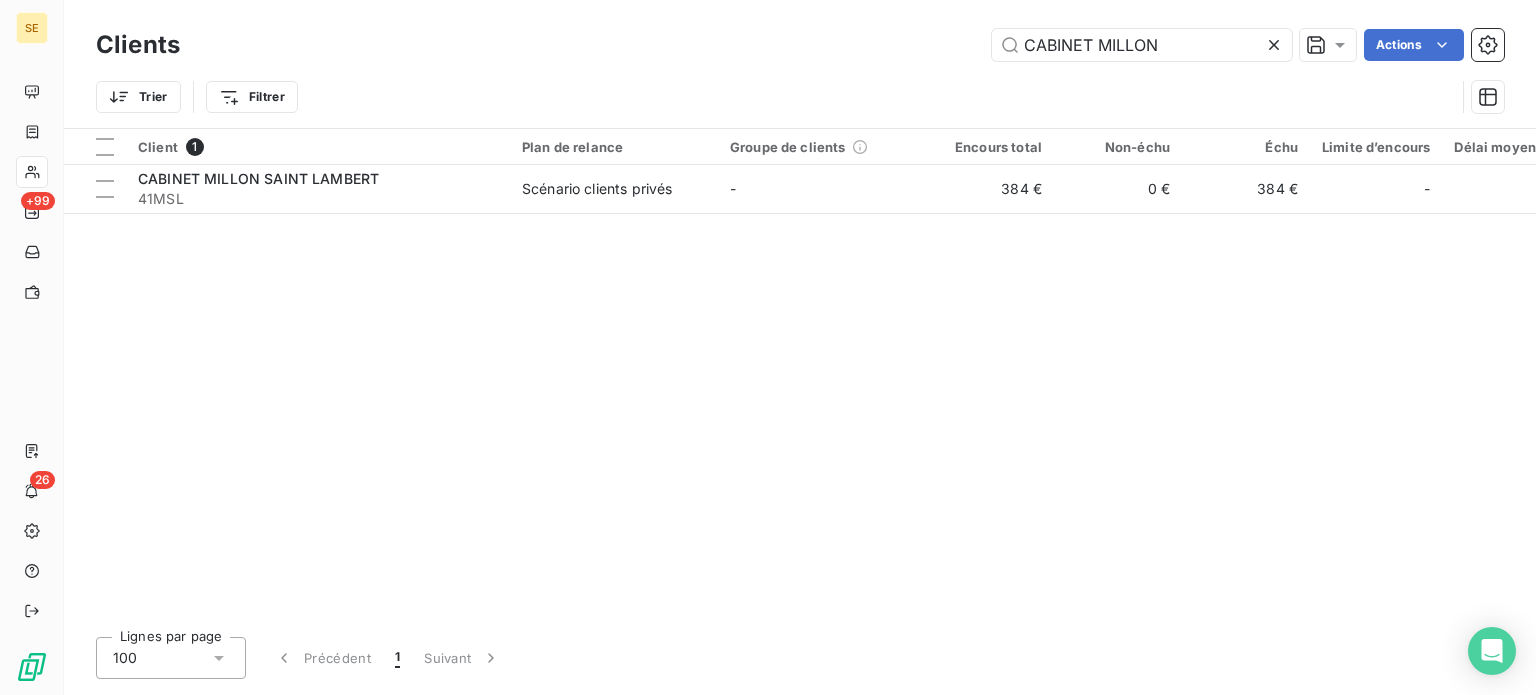 drag, startPoint x: 1164, startPoint y: 46, endPoint x: 946, endPoint y: 30, distance: 218.58636 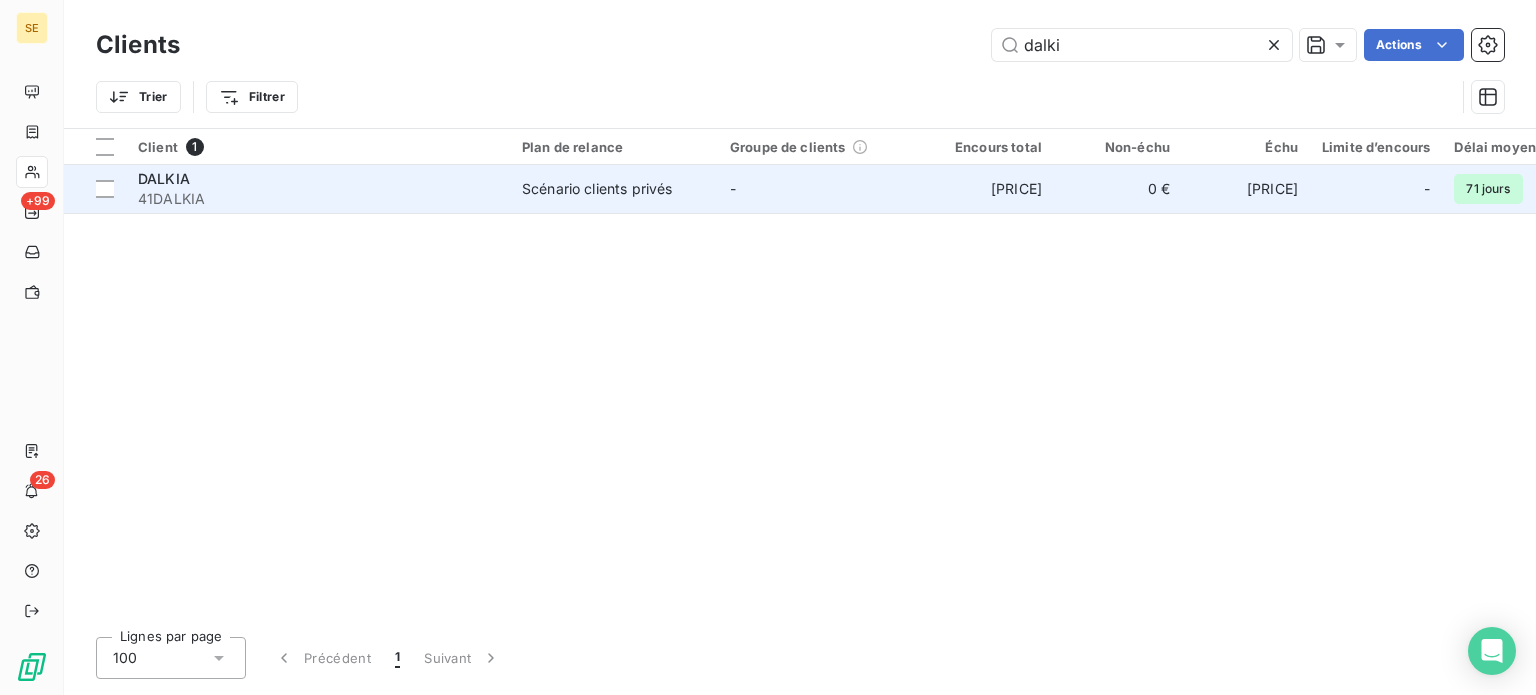 type on "dalki" 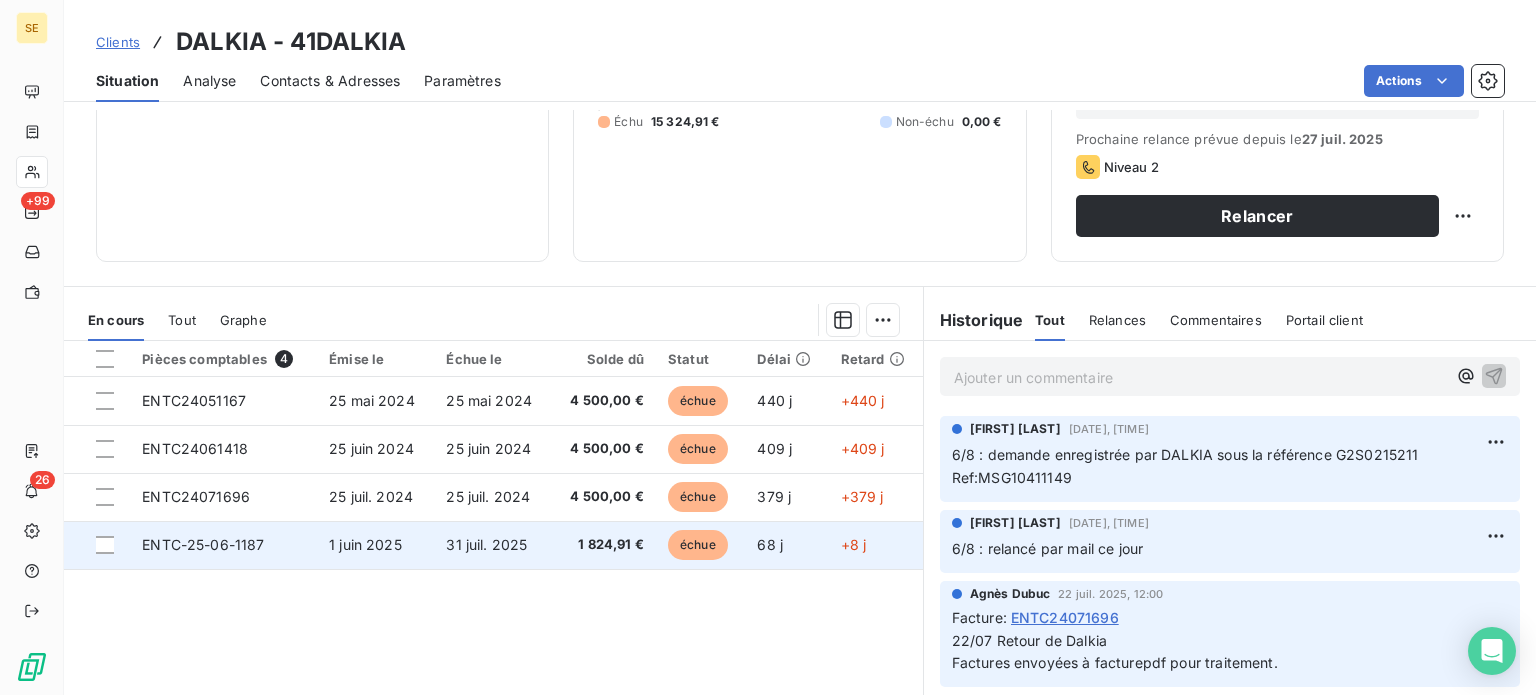 scroll, scrollTop: 300, scrollLeft: 0, axis: vertical 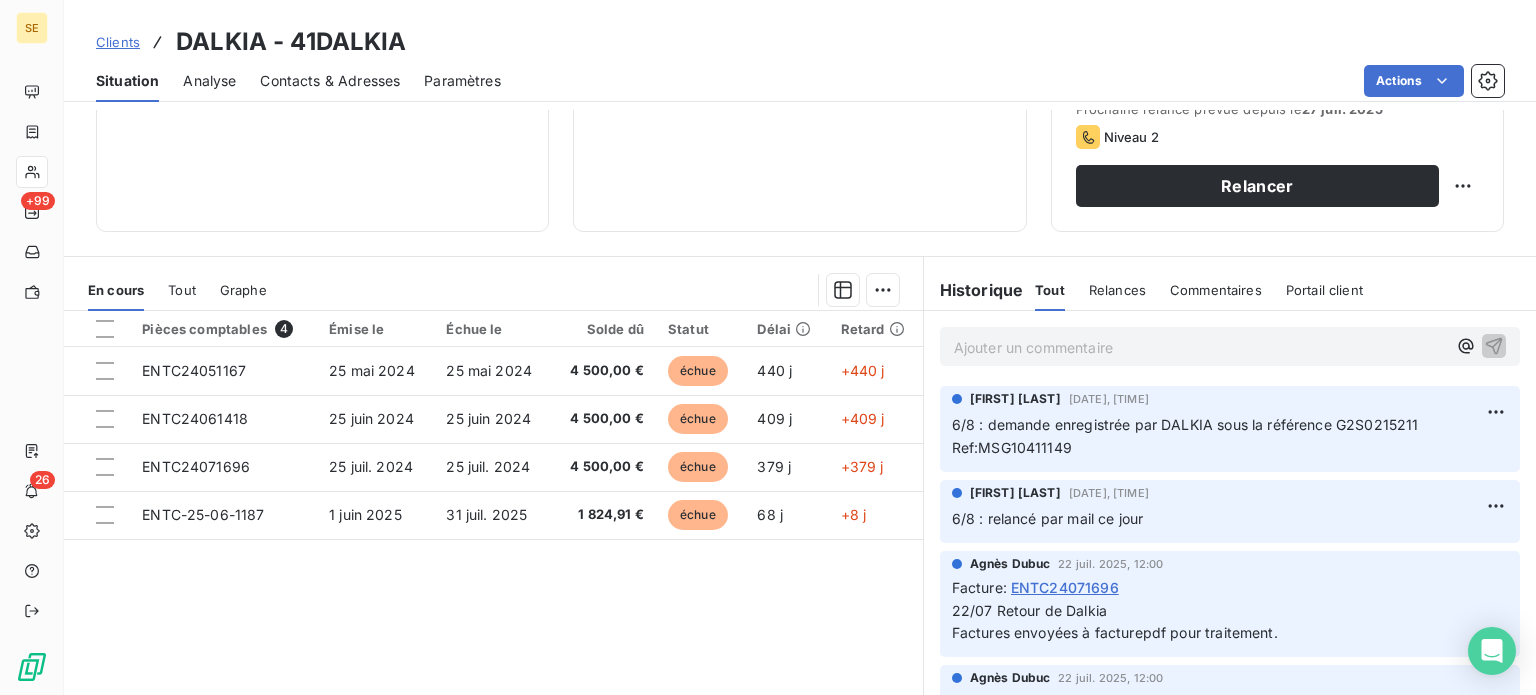 click on "Ajouter un commentaire ﻿" at bounding box center [1200, 347] 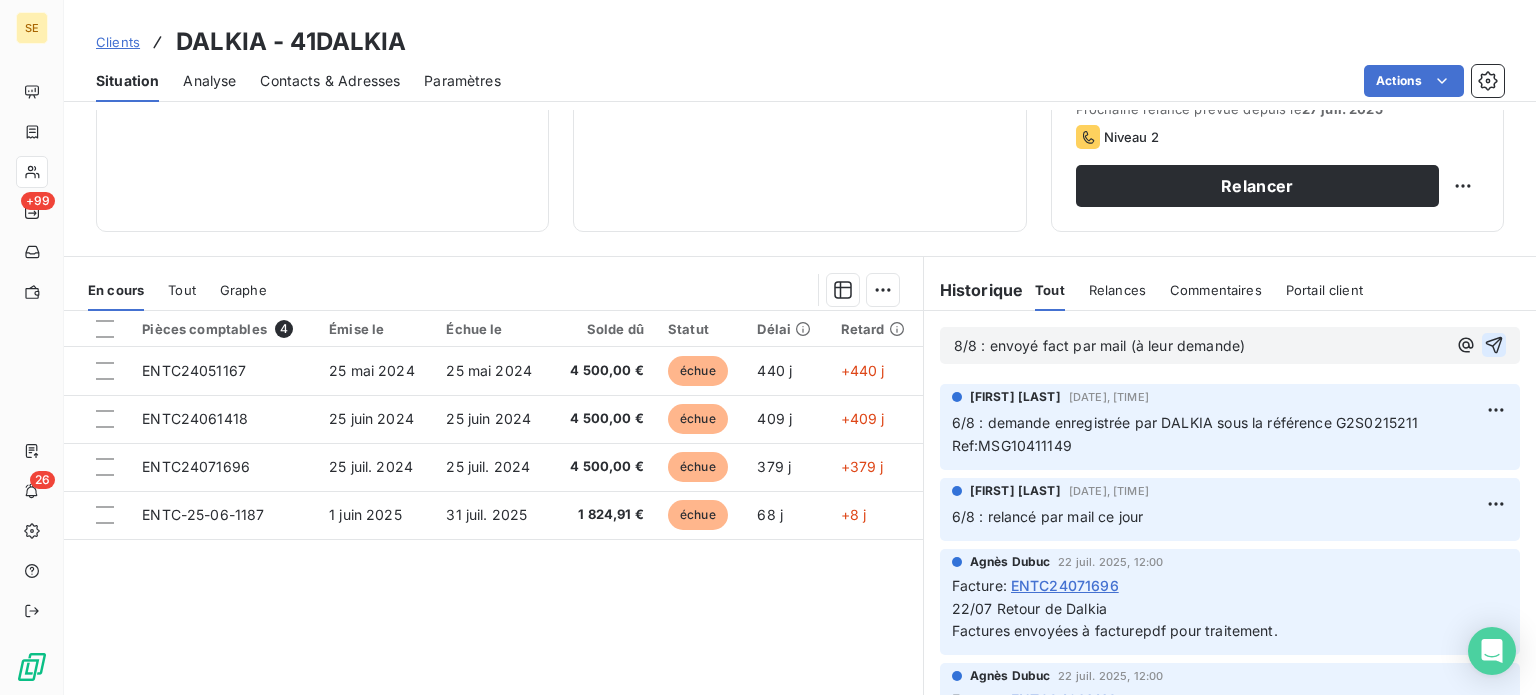 click 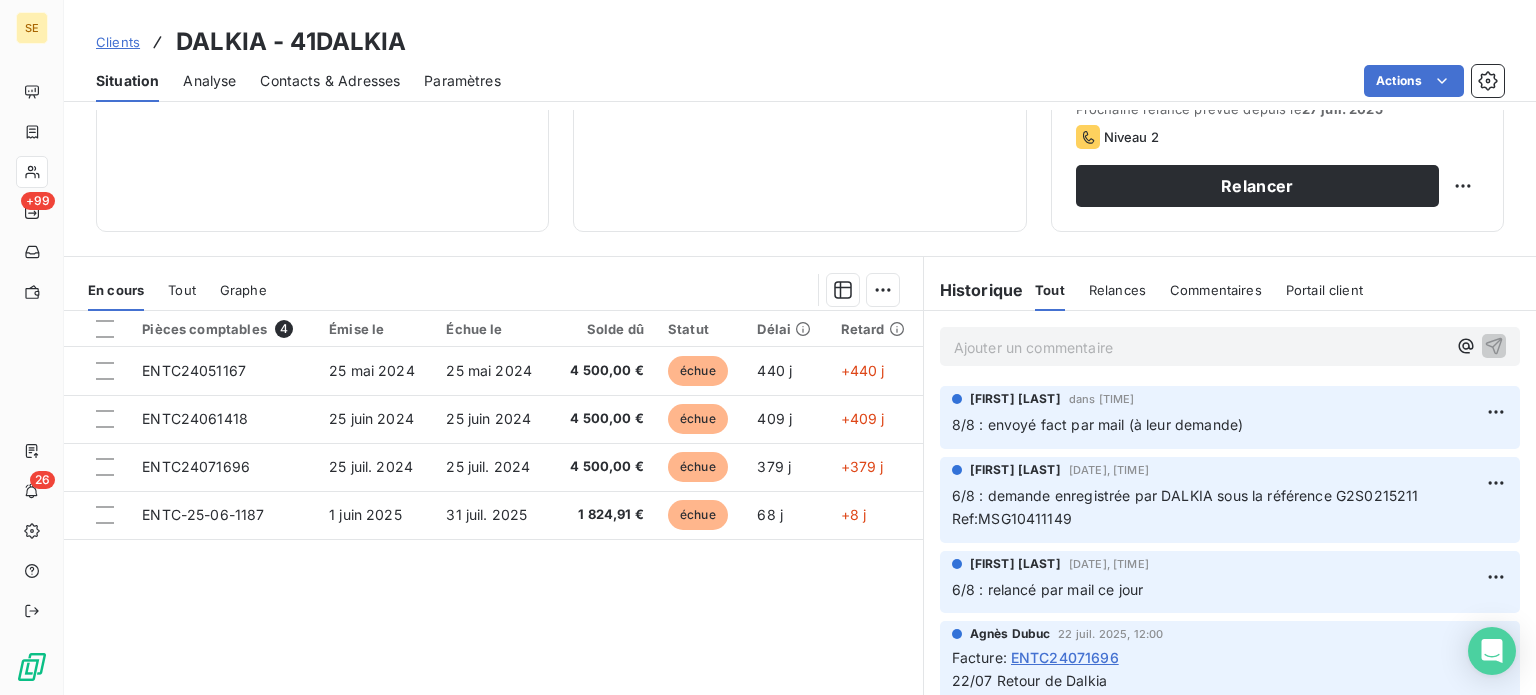 click on "Clients" at bounding box center (118, 42) 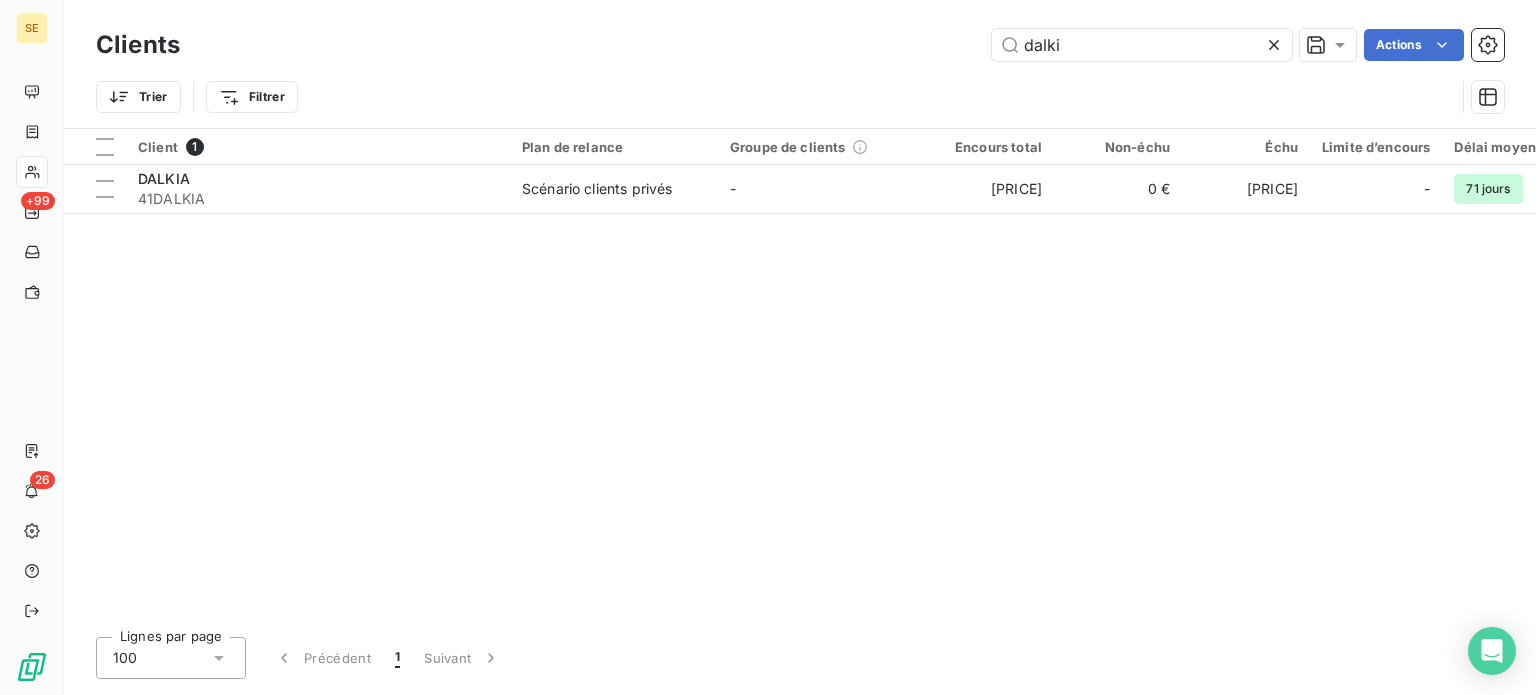 drag, startPoint x: 1093, startPoint y: 50, endPoint x: 893, endPoint y: 55, distance: 200.06248 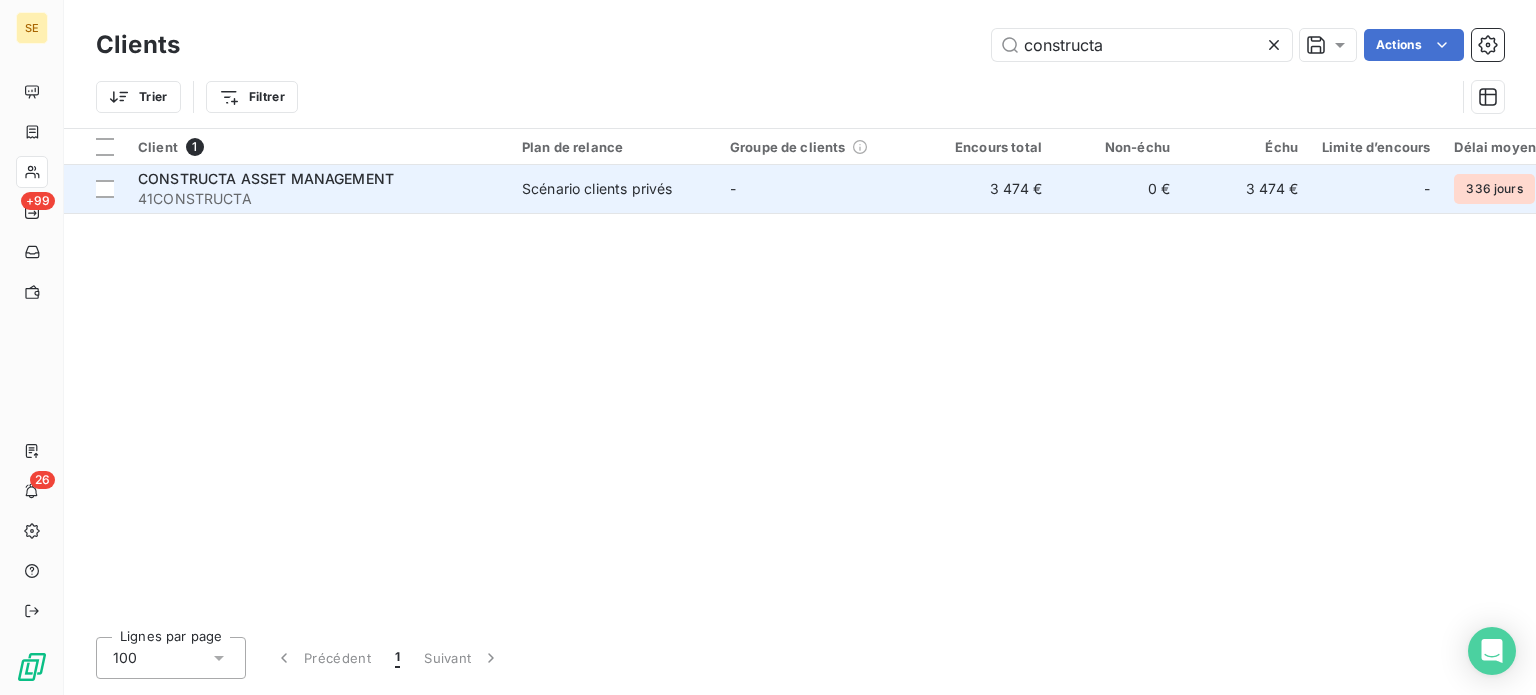 type on "constructa" 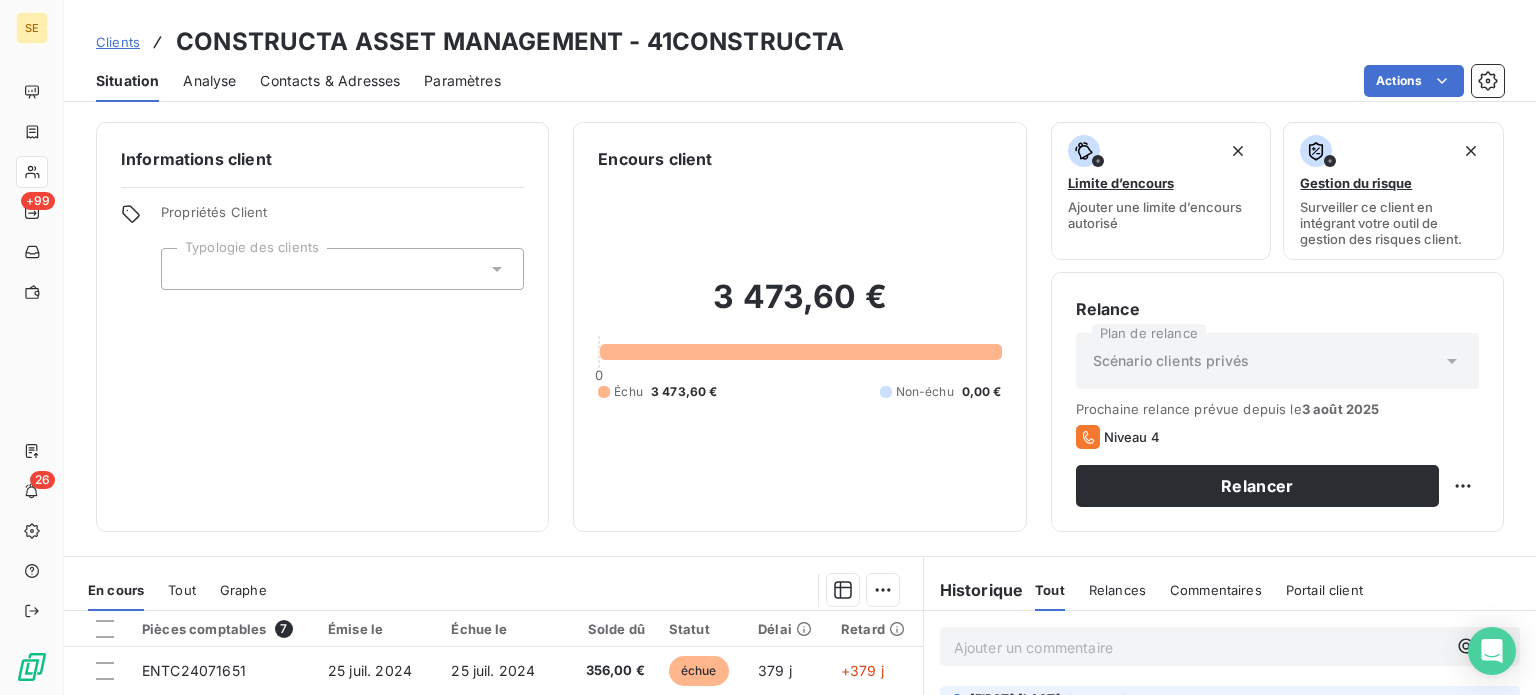click on "Contacts & Adresses" at bounding box center [330, 81] 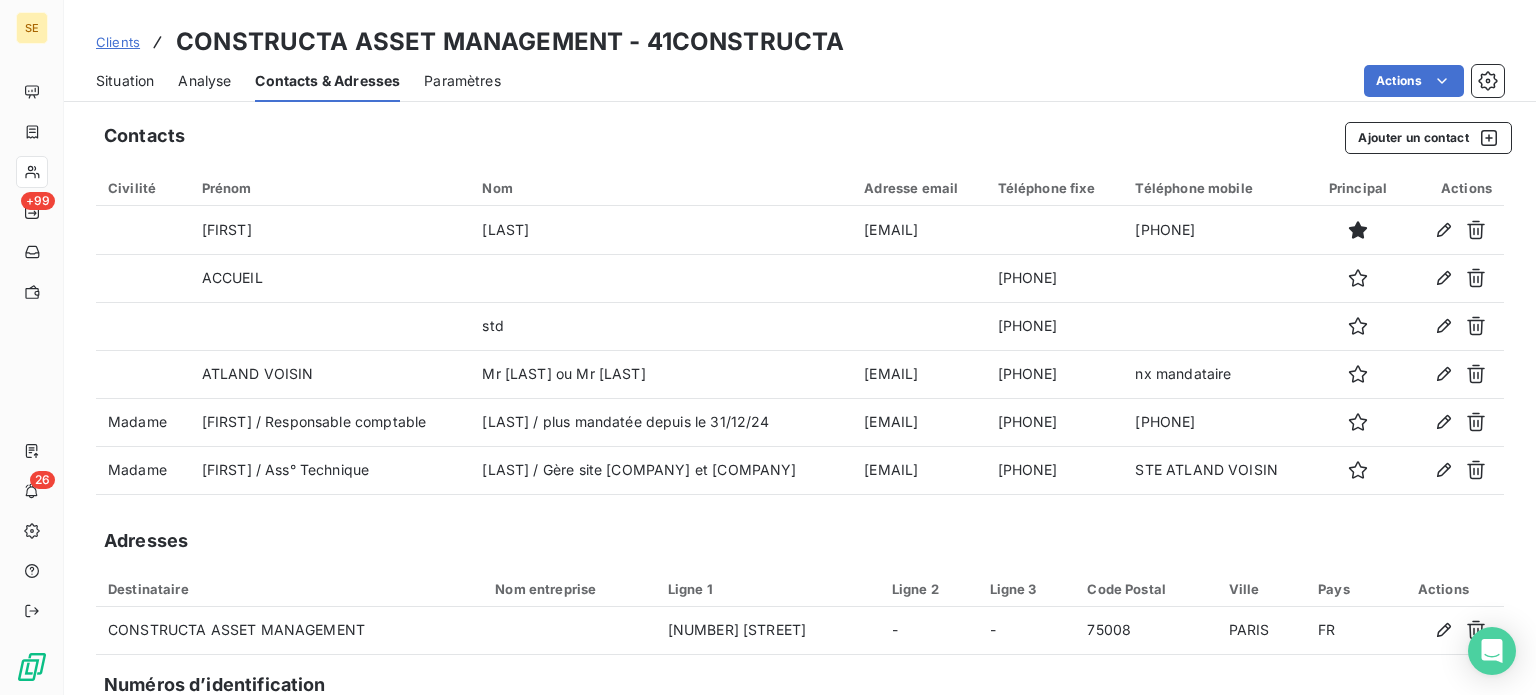 click on "Clients" at bounding box center (118, 42) 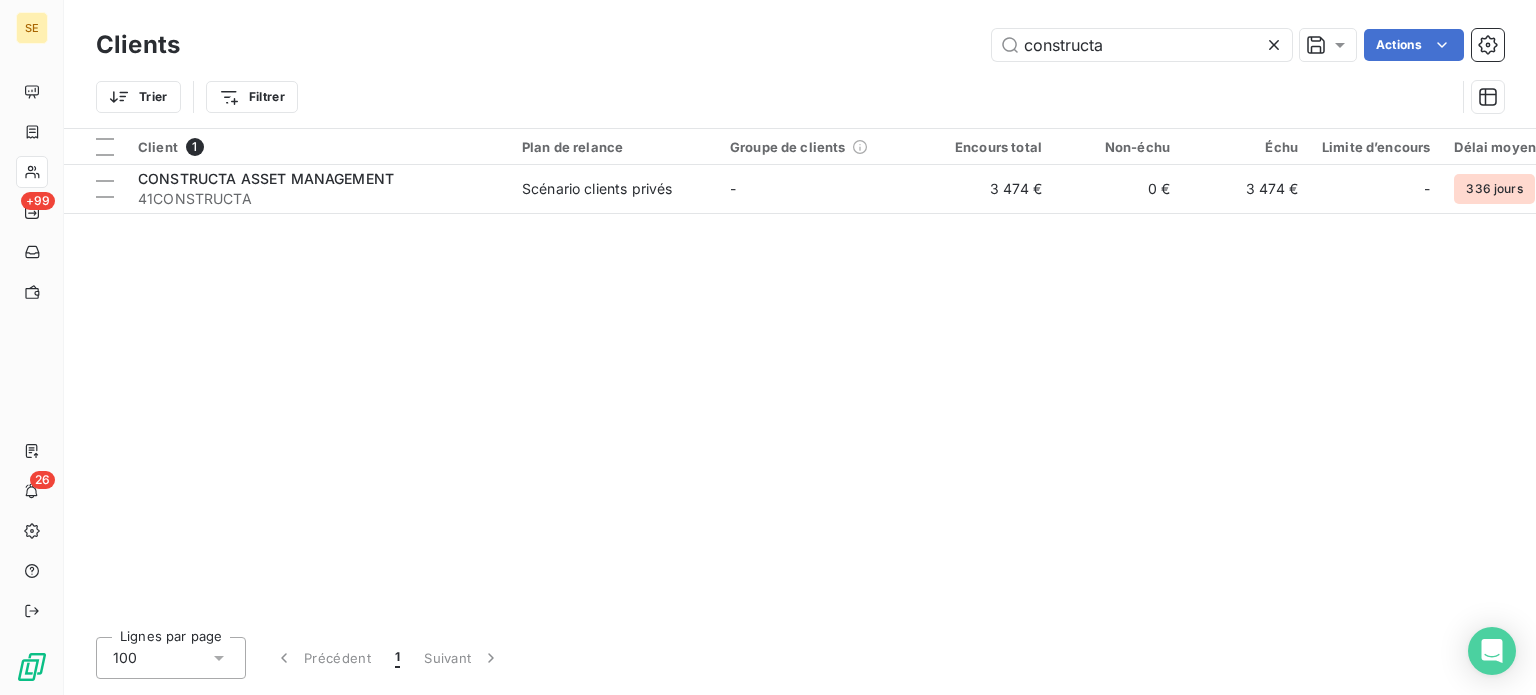 drag, startPoint x: 1114, startPoint y: 45, endPoint x: 916, endPoint y: 57, distance: 198.3633 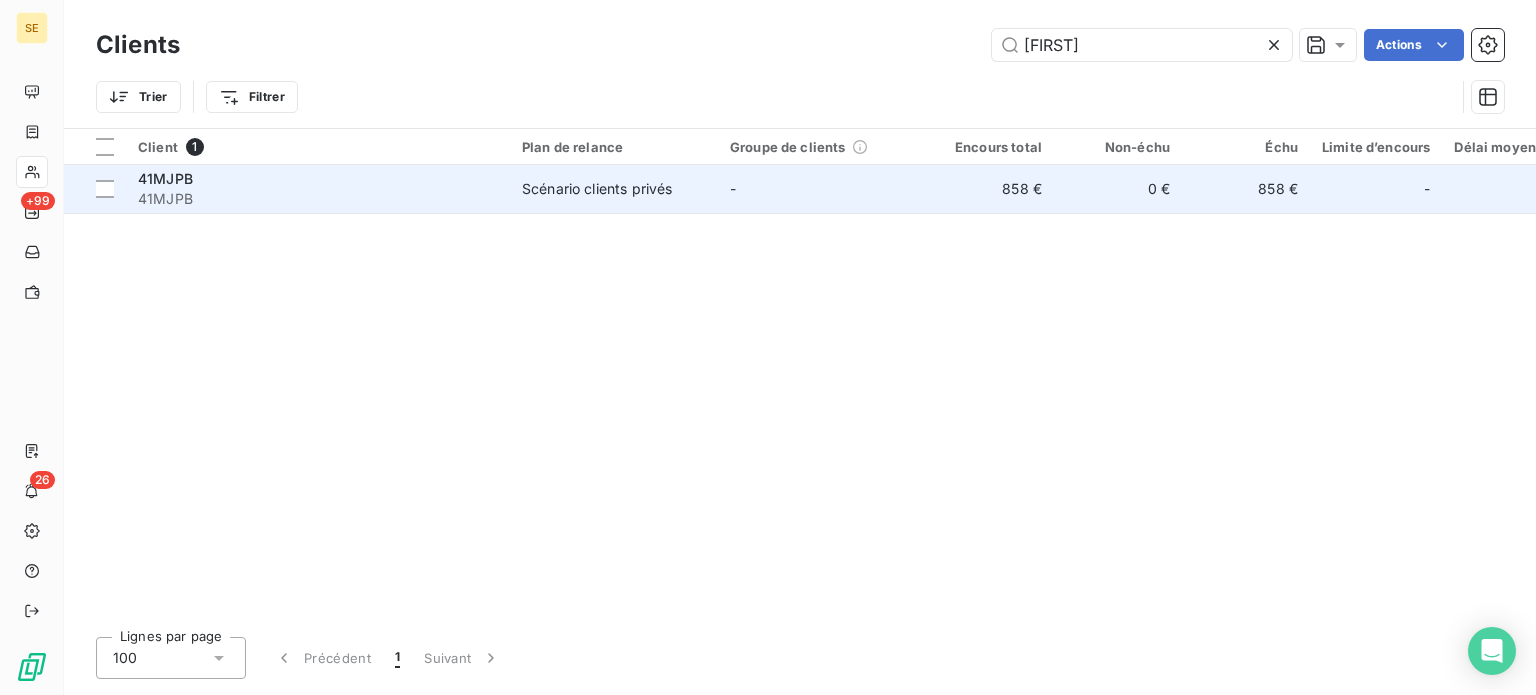 type on "[FIRST]" 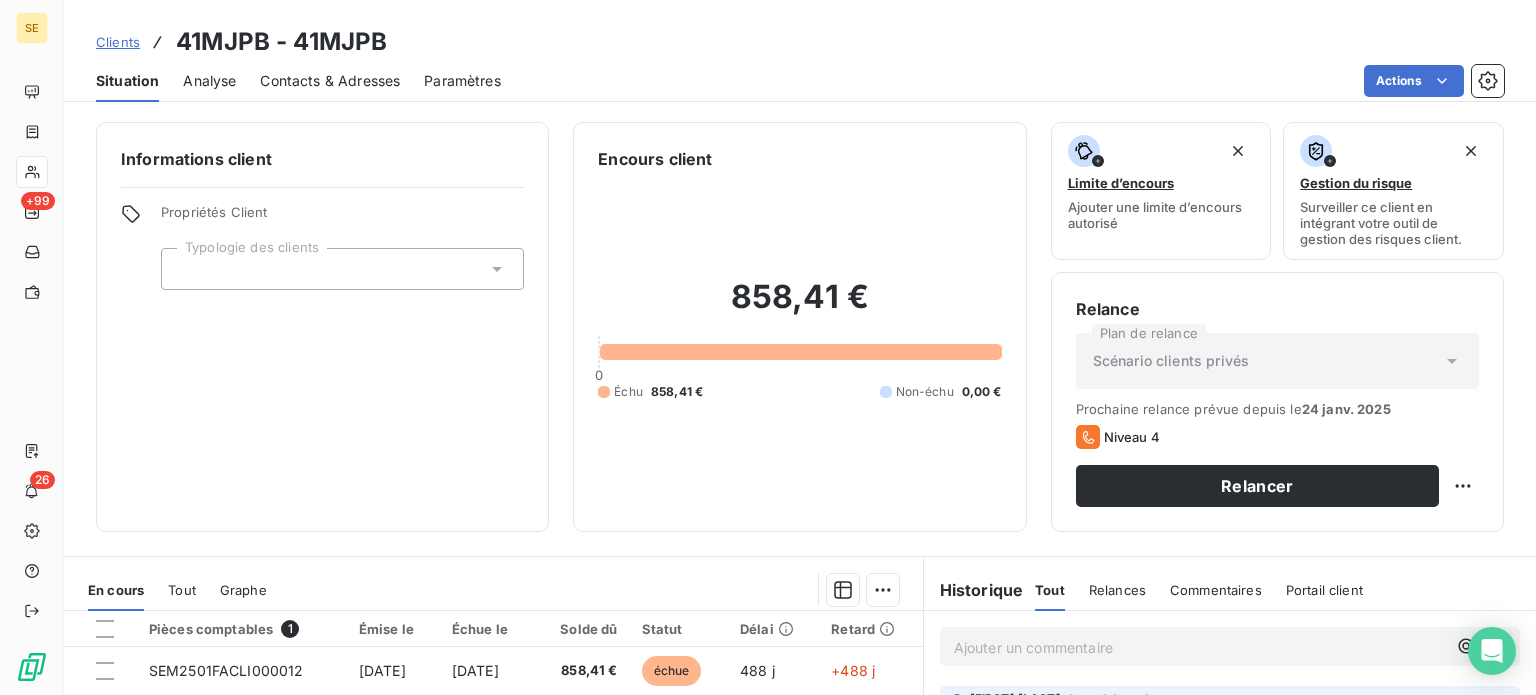 click on "Contacts & Adresses" at bounding box center (330, 81) 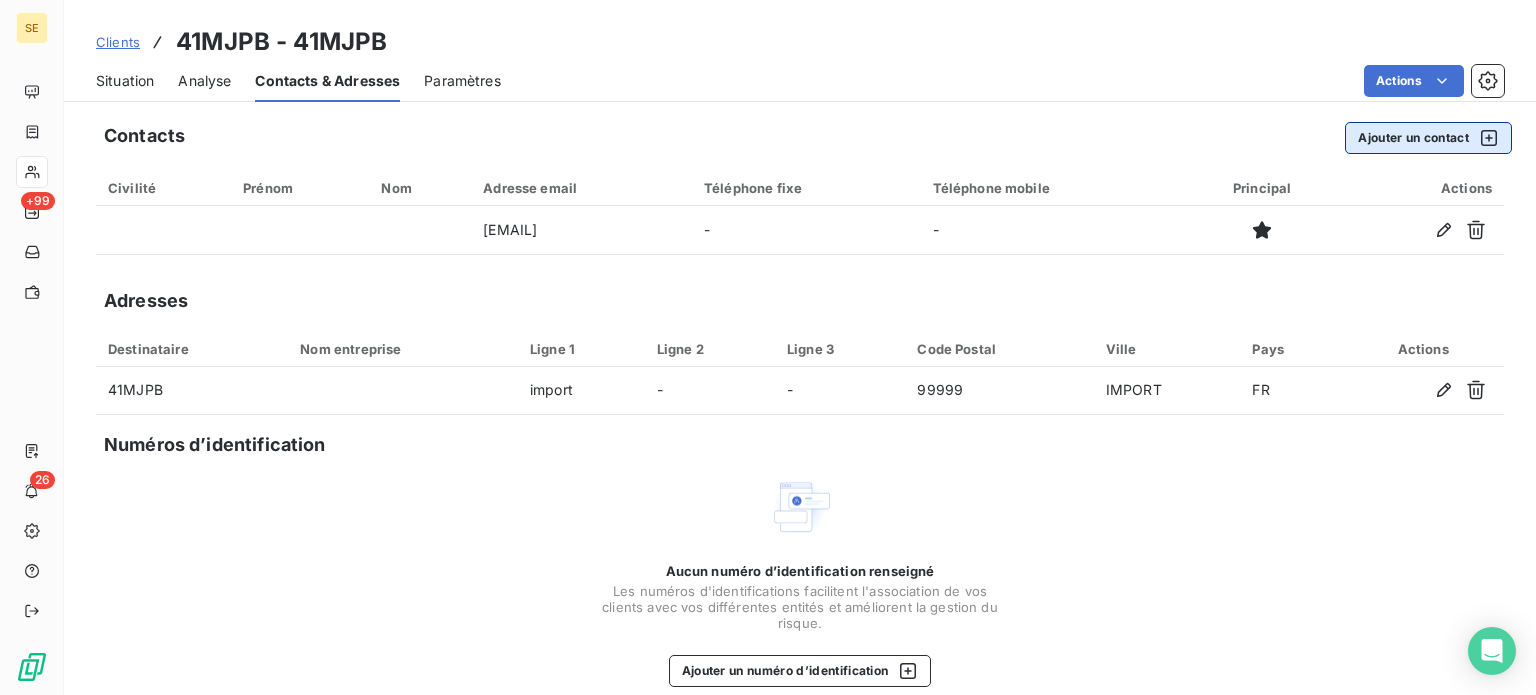 click on "Ajouter un contact" at bounding box center [1428, 138] 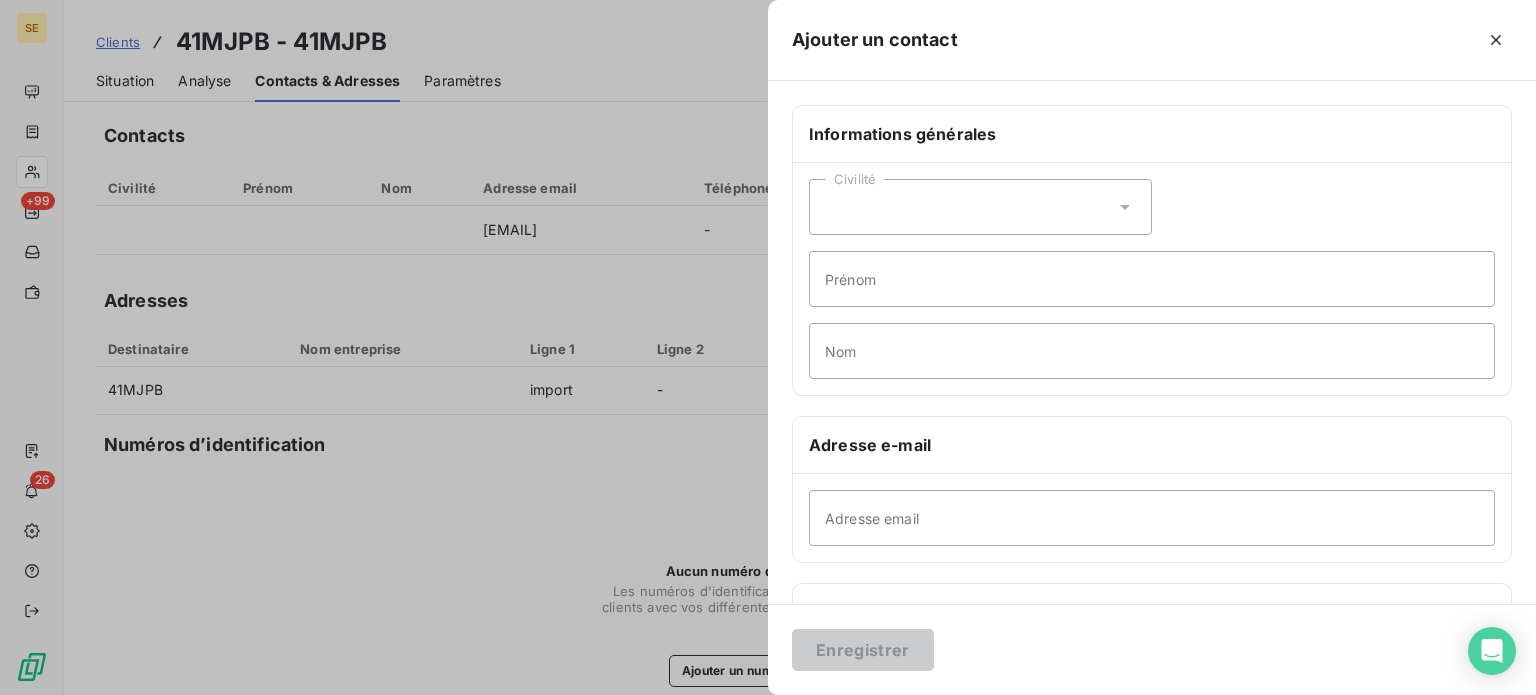 click 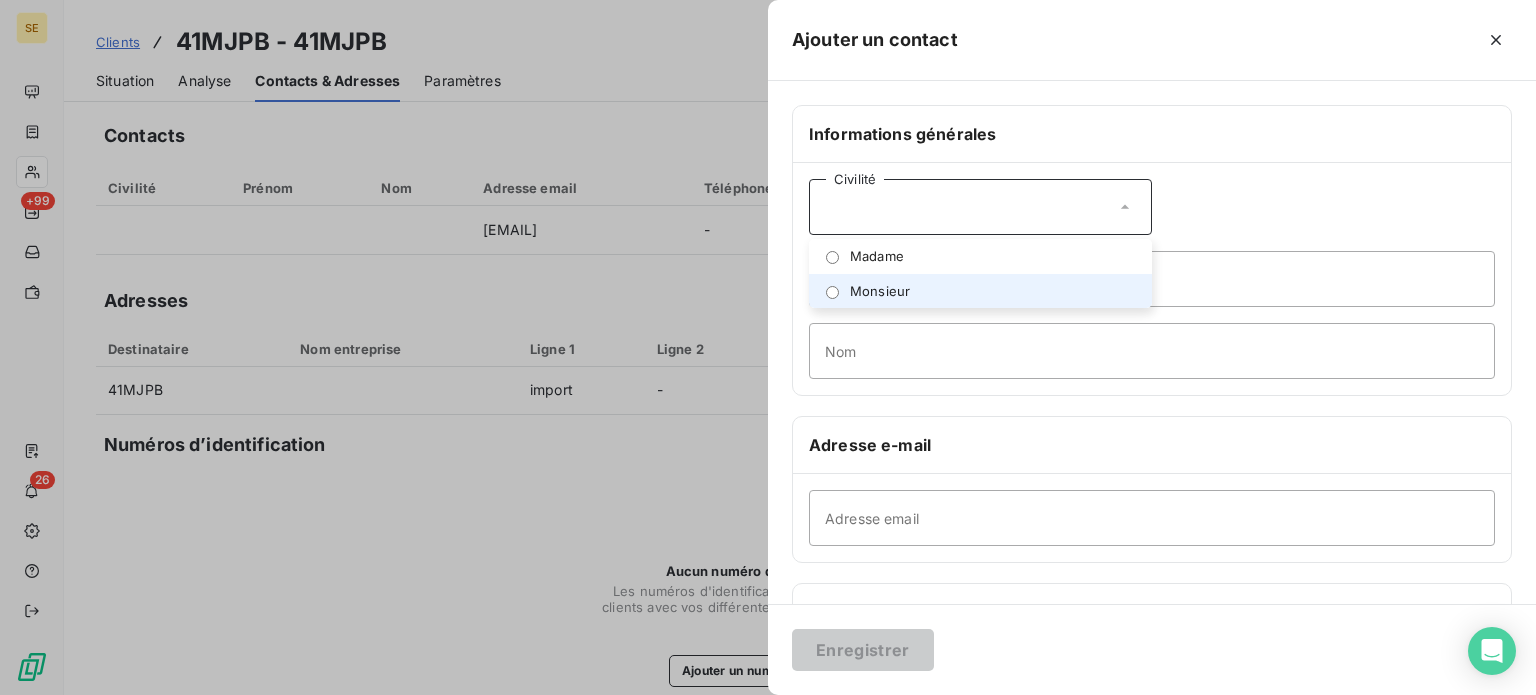 click on "Monsieur" at bounding box center [880, 291] 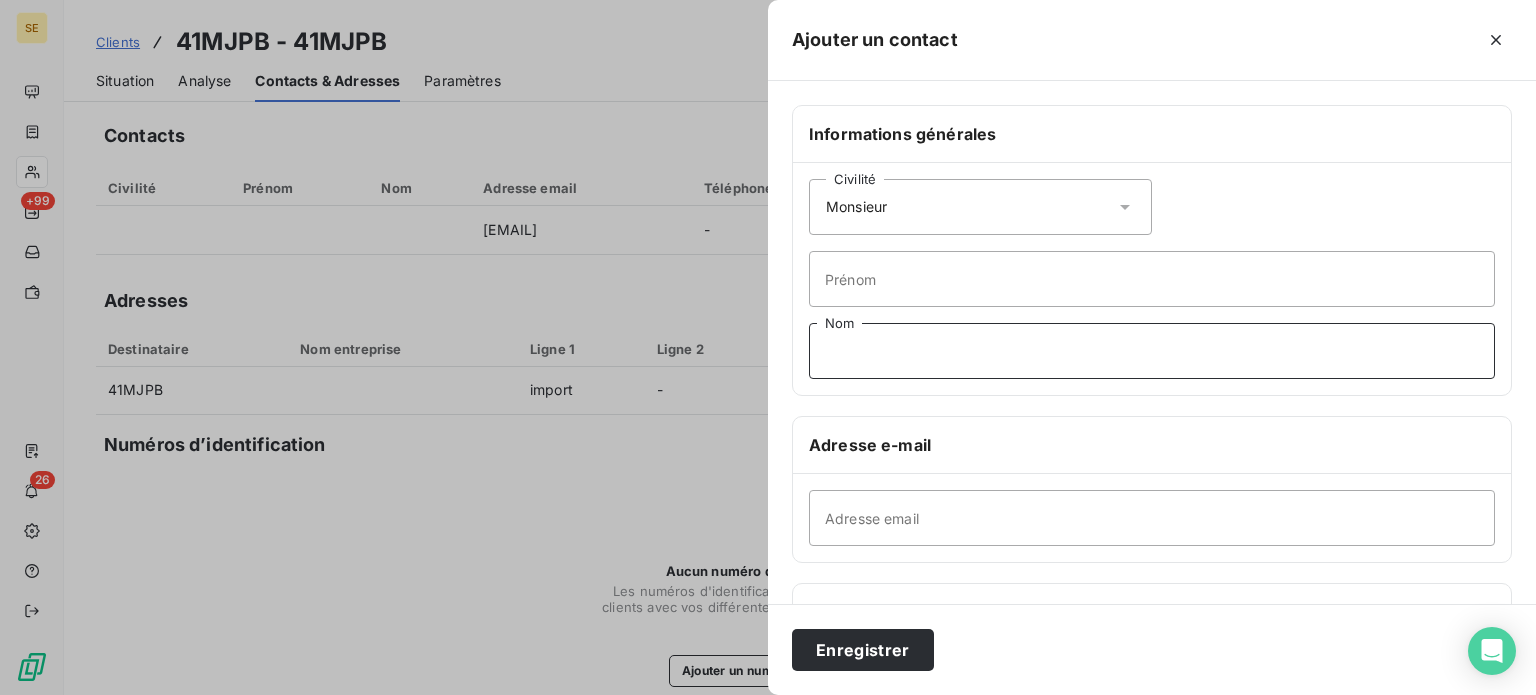 click on "Nom" at bounding box center [1152, 351] 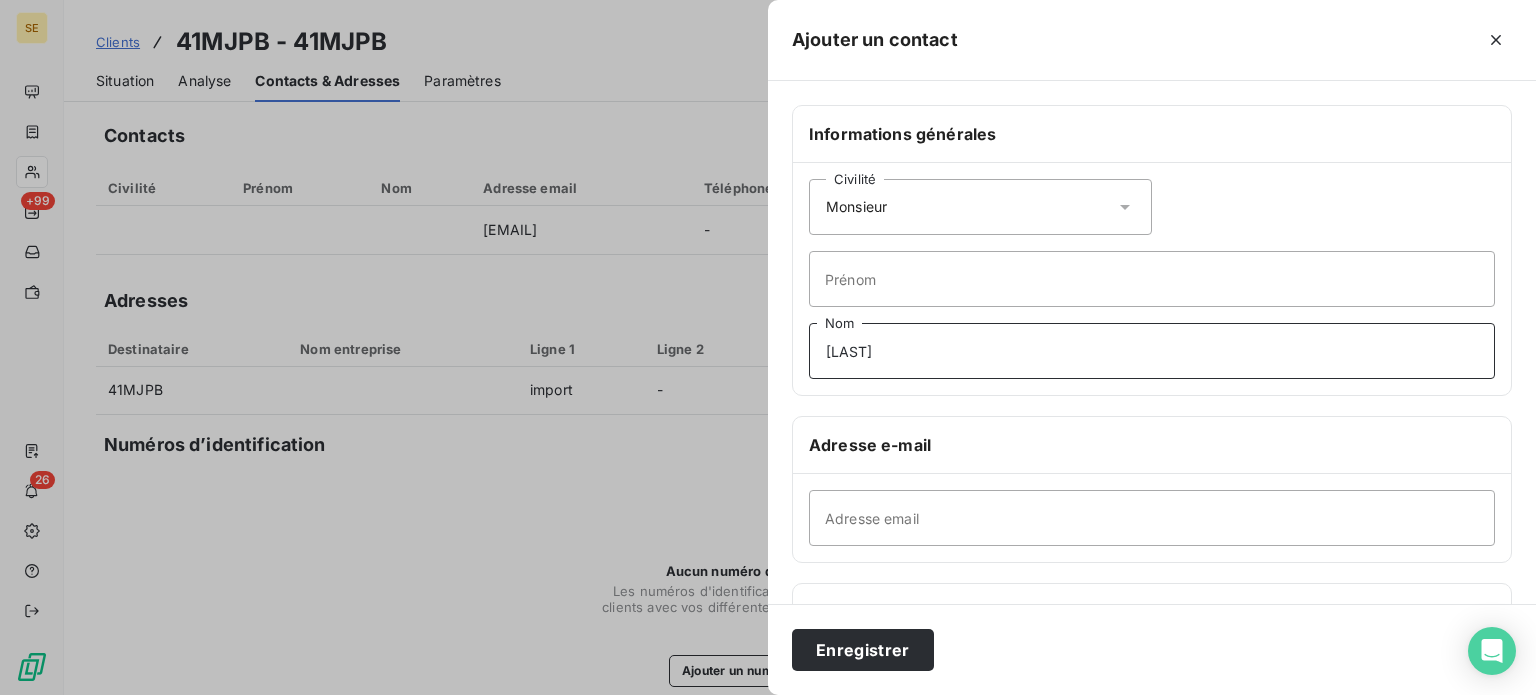 type on "[LAST]" 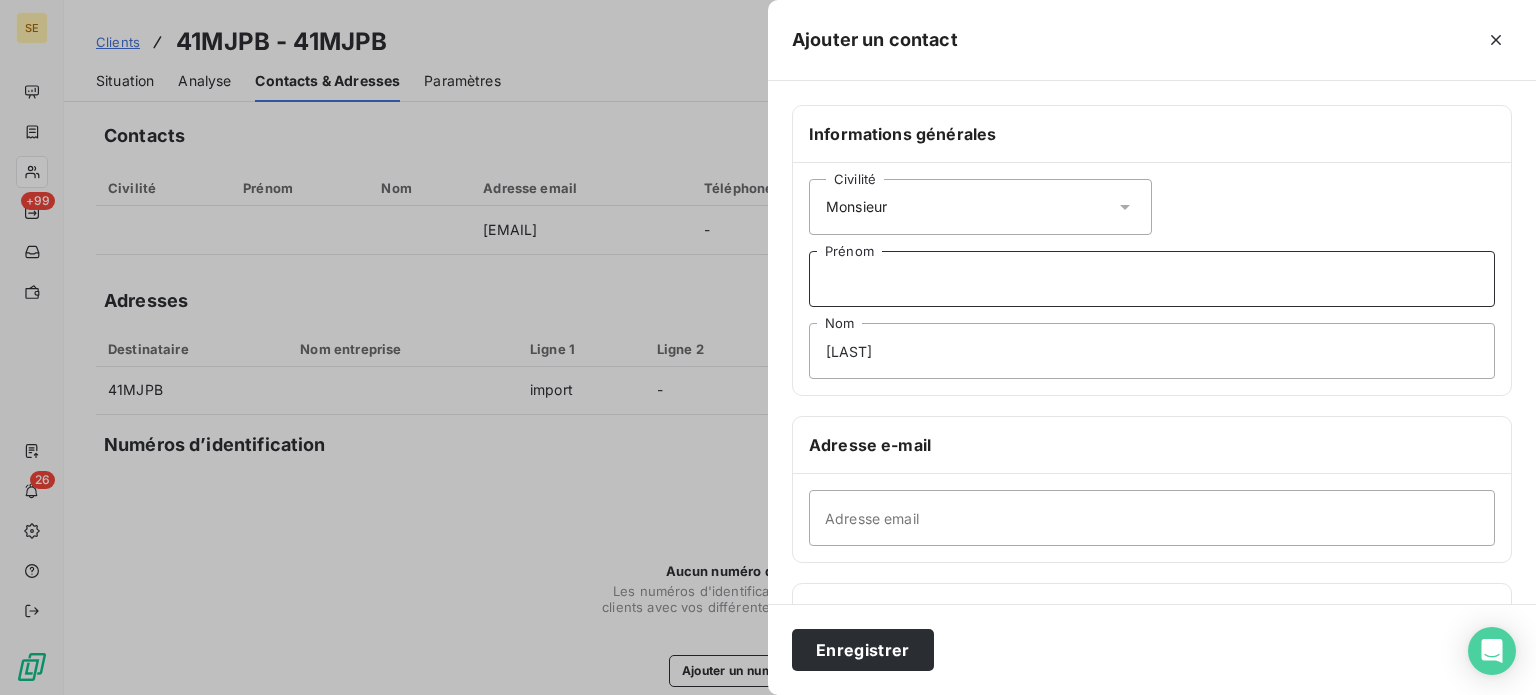 click on "Prénom" at bounding box center [1152, 279] 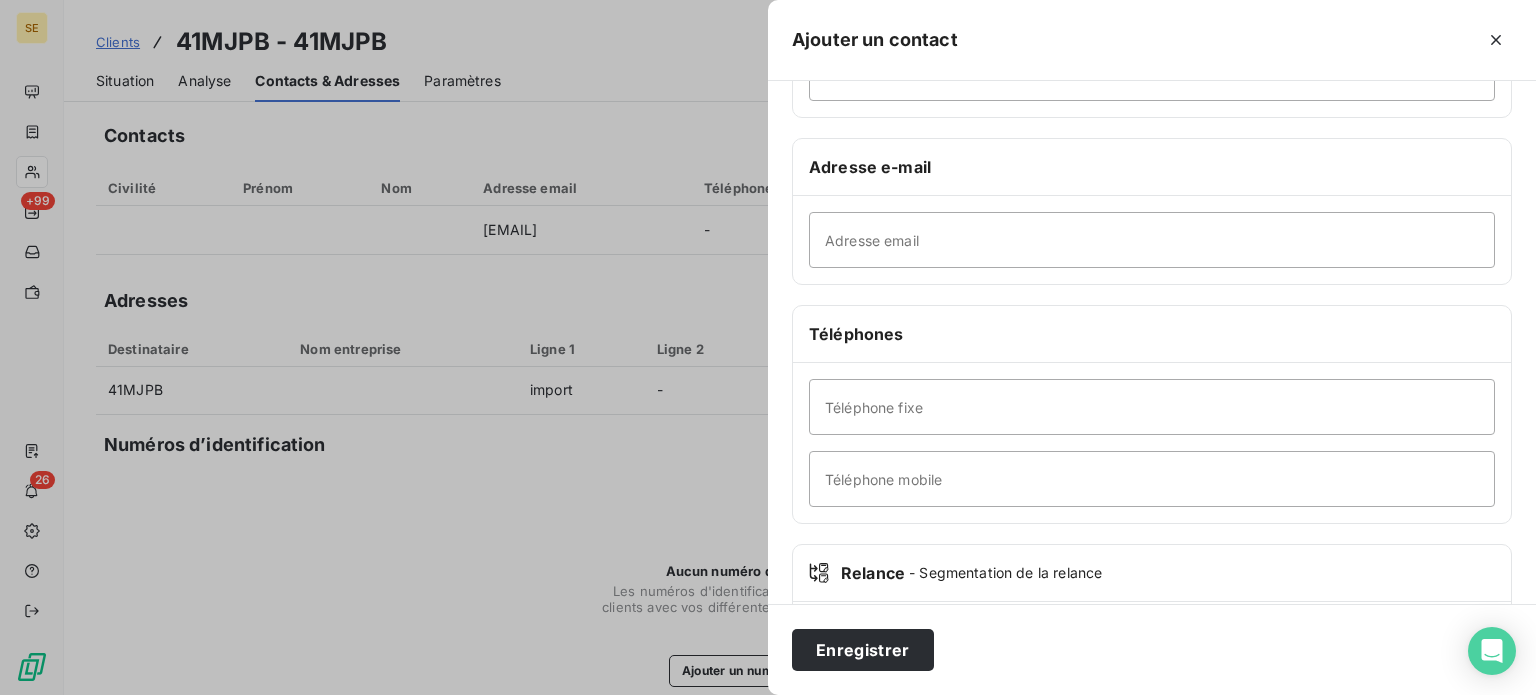 scroll, scrollTop: 300, scrollLeft: 0, axis: vertical 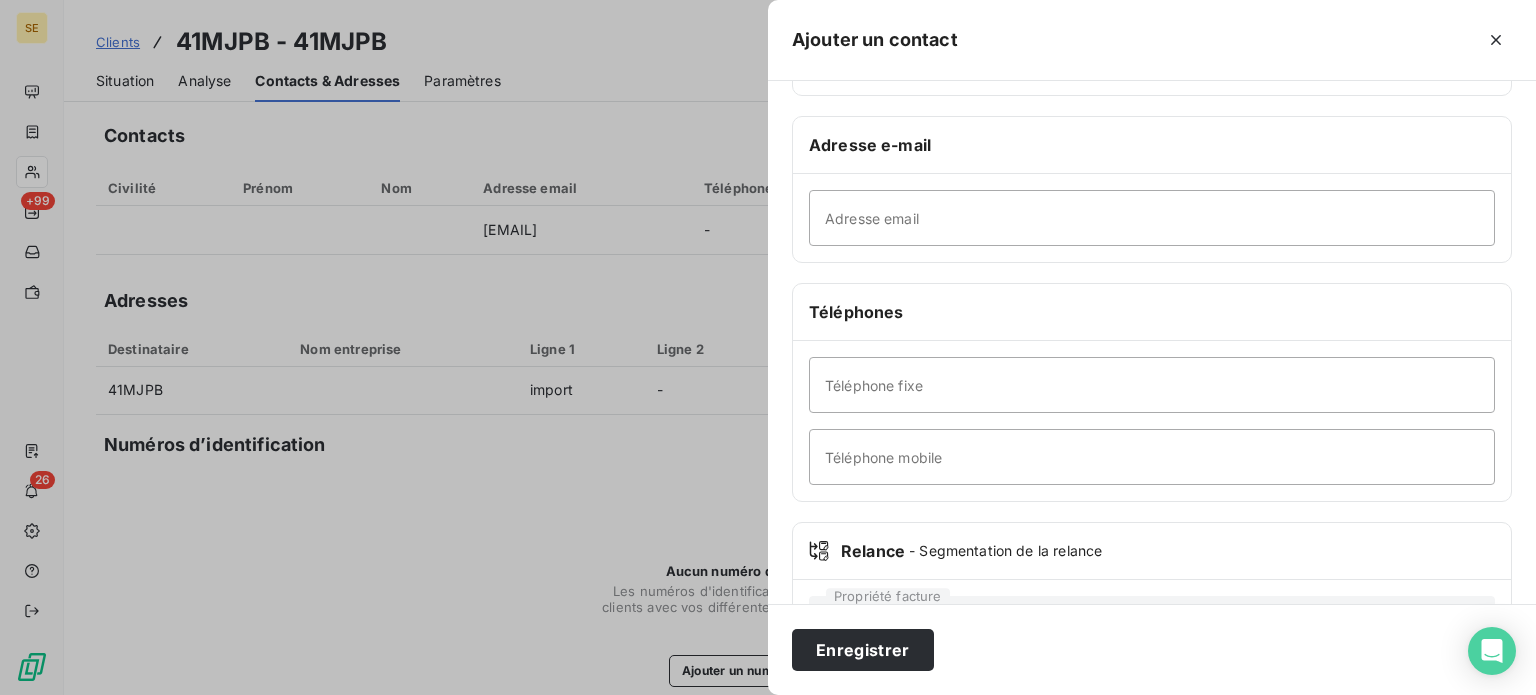 type on "[FIRST]" 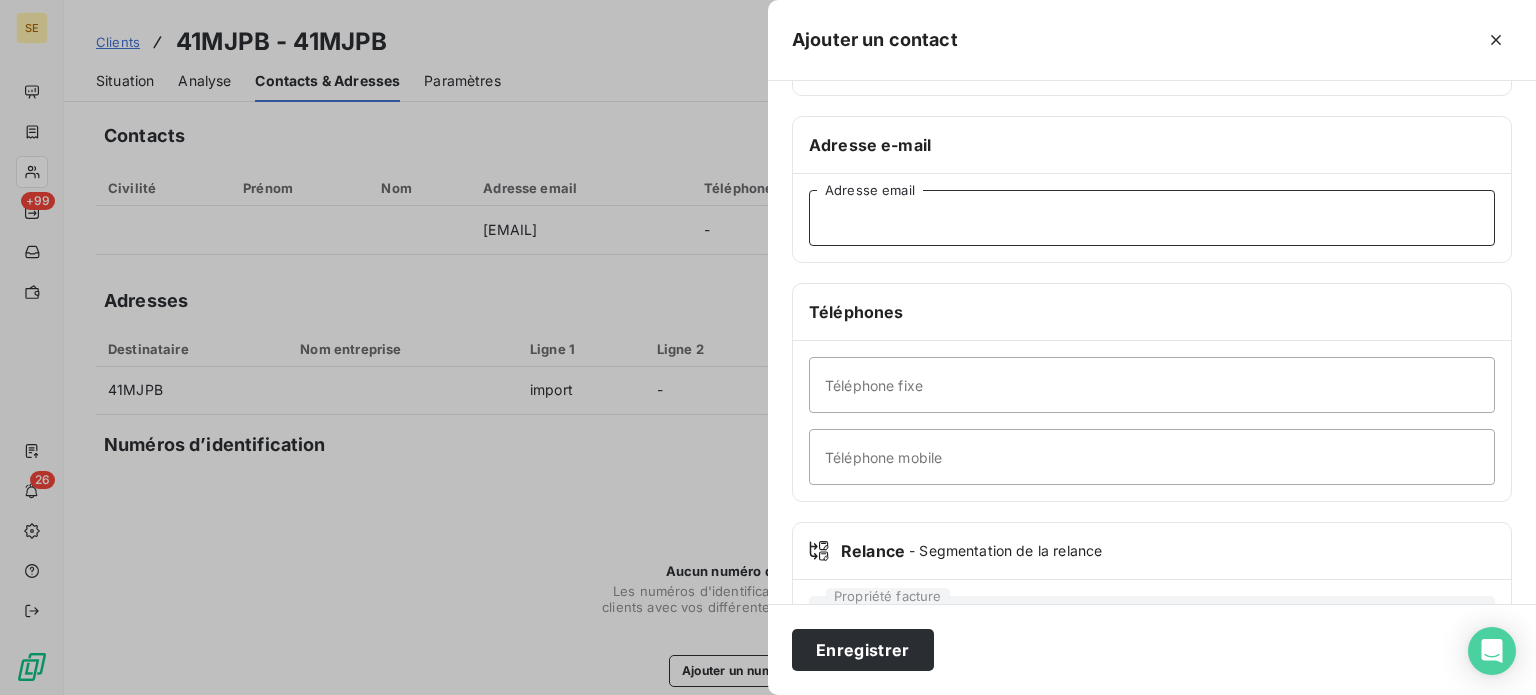 paste on "[EMAIL]" 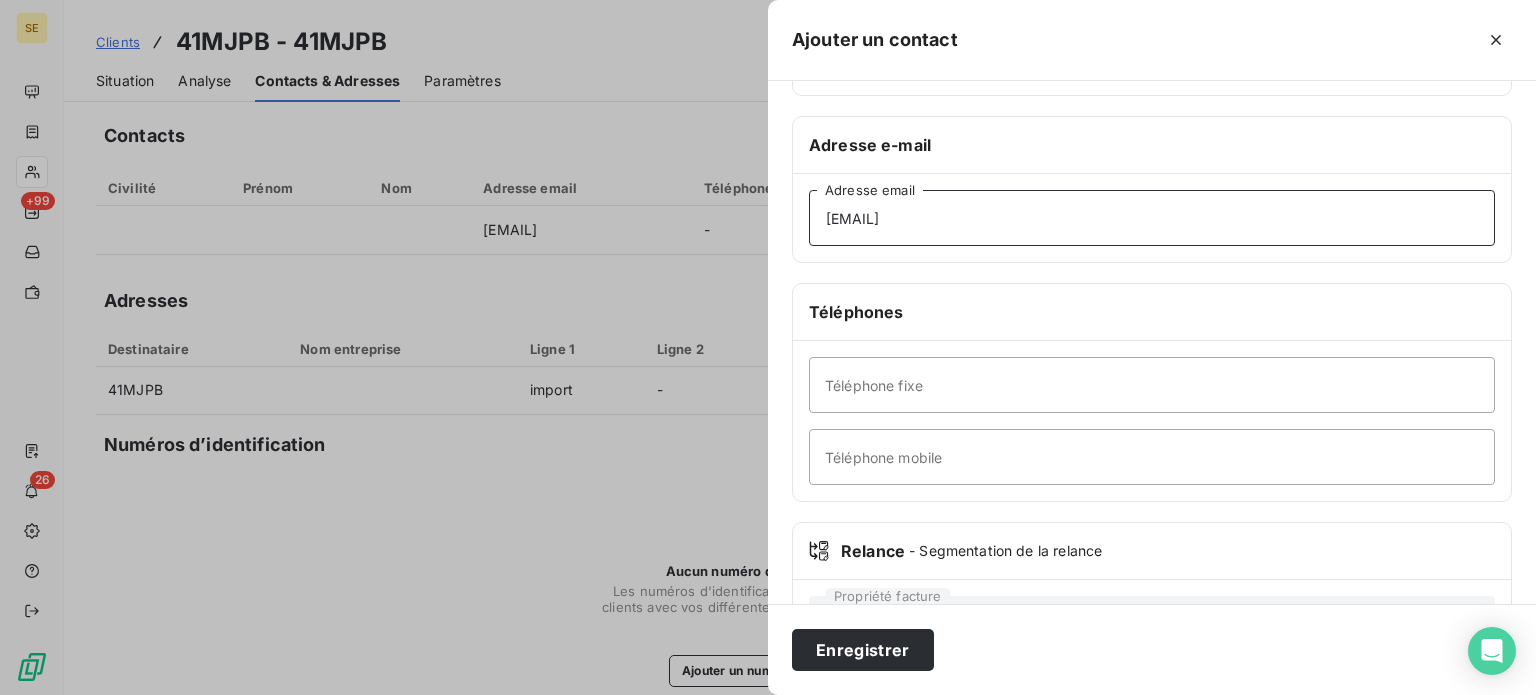 type on "[EMAIL]" 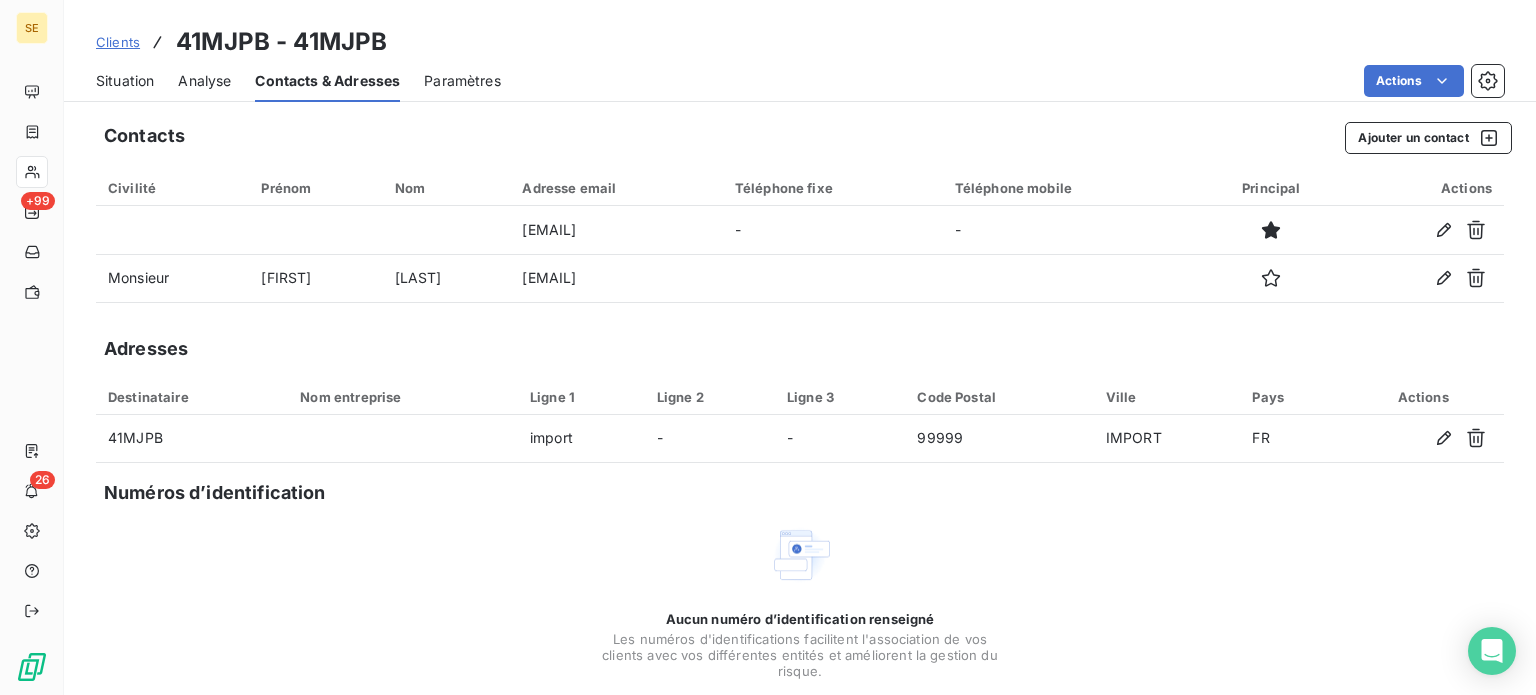 click on "Situation" at bounding box center [125, 81] 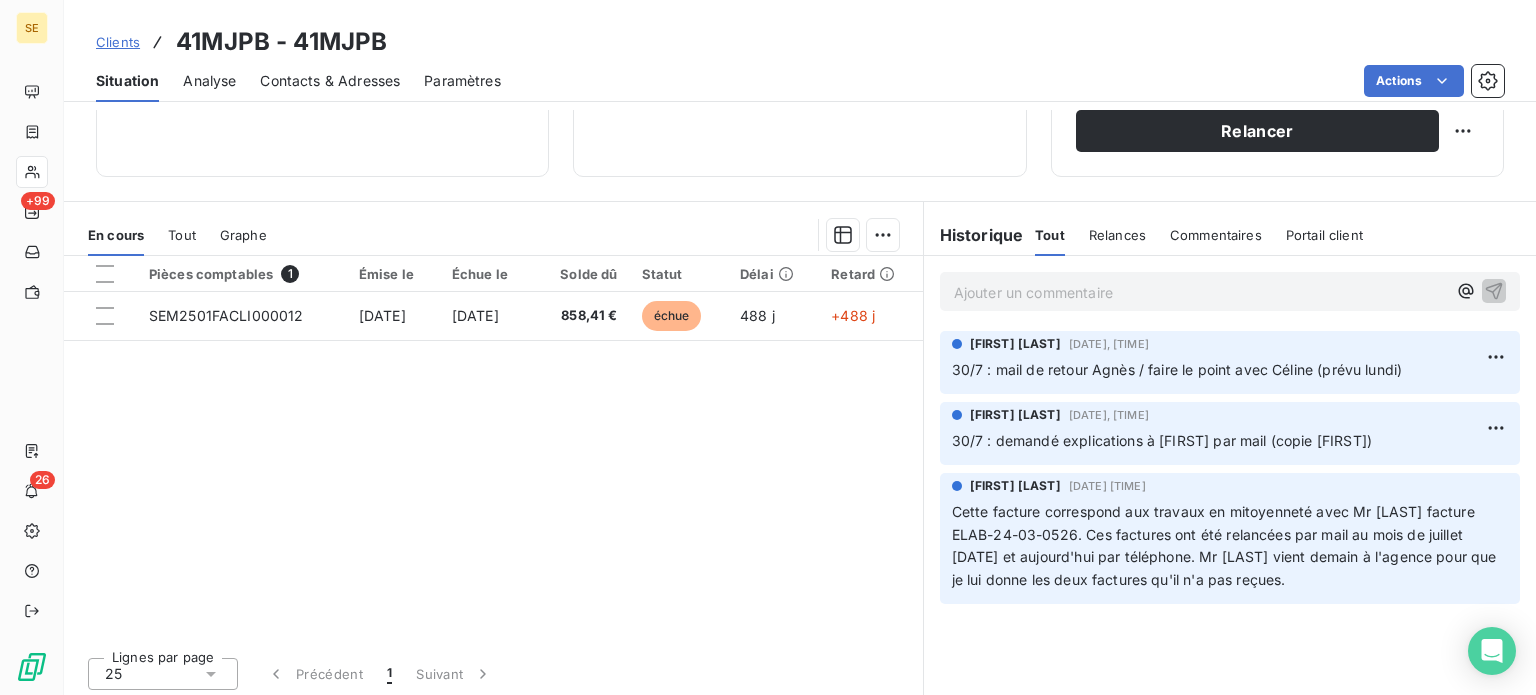 scroll, scrollTop: 360, scrollLeft: 0, axis: vertical 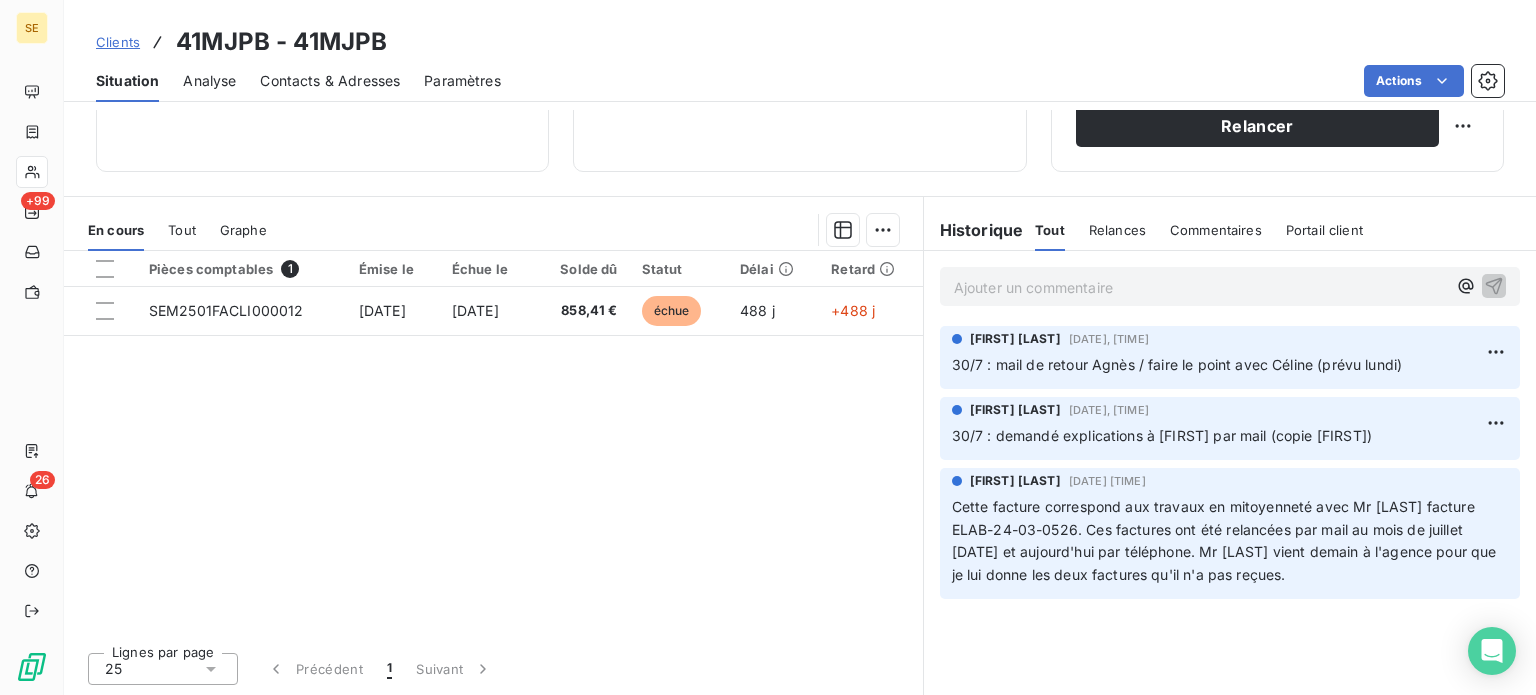 click on "Ajouter un commentaire ﻿" at bounding box center (1200, 287) 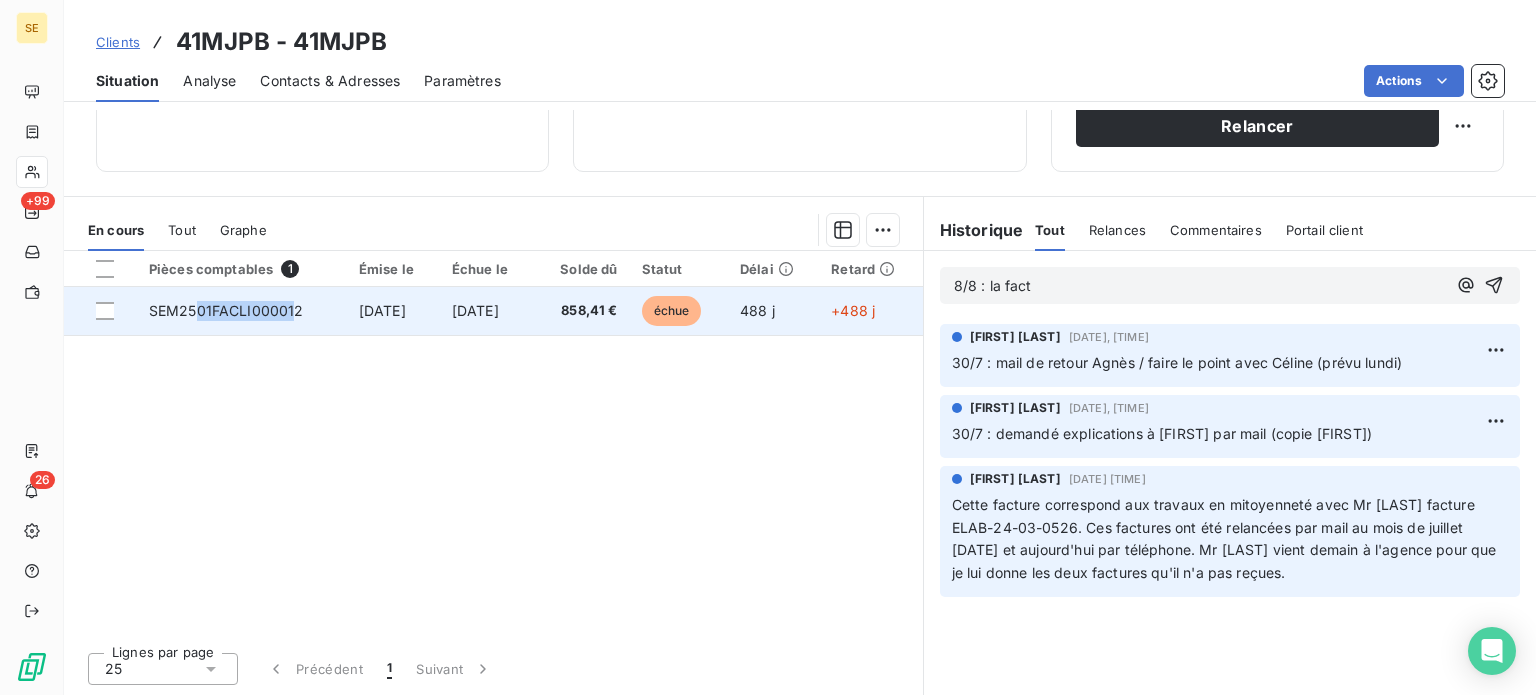 drag, startPoint x: 292, startPoint y: 311, endPoint x: 192, endPoint y: 311, distance: 100 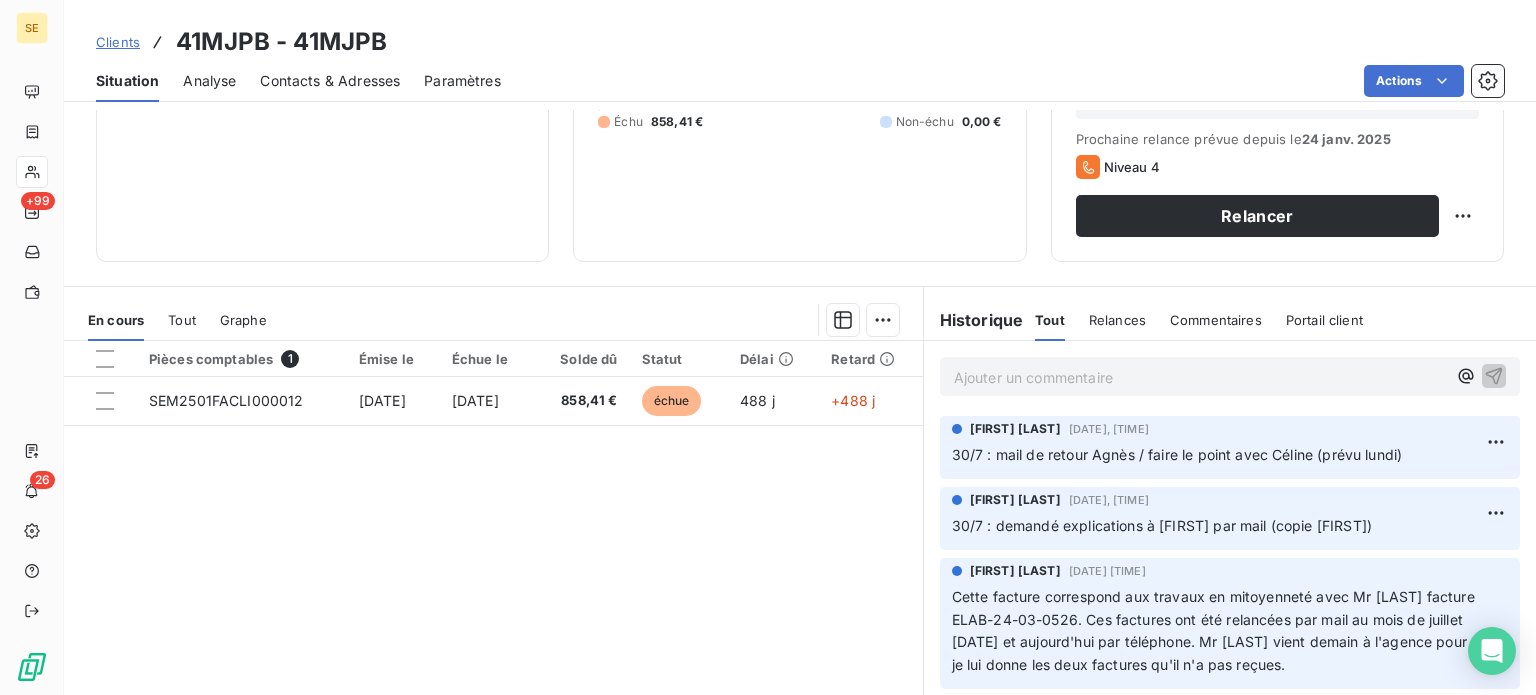 scroll, scrollTop: 300, scrollLeft: 0, axis: vertical 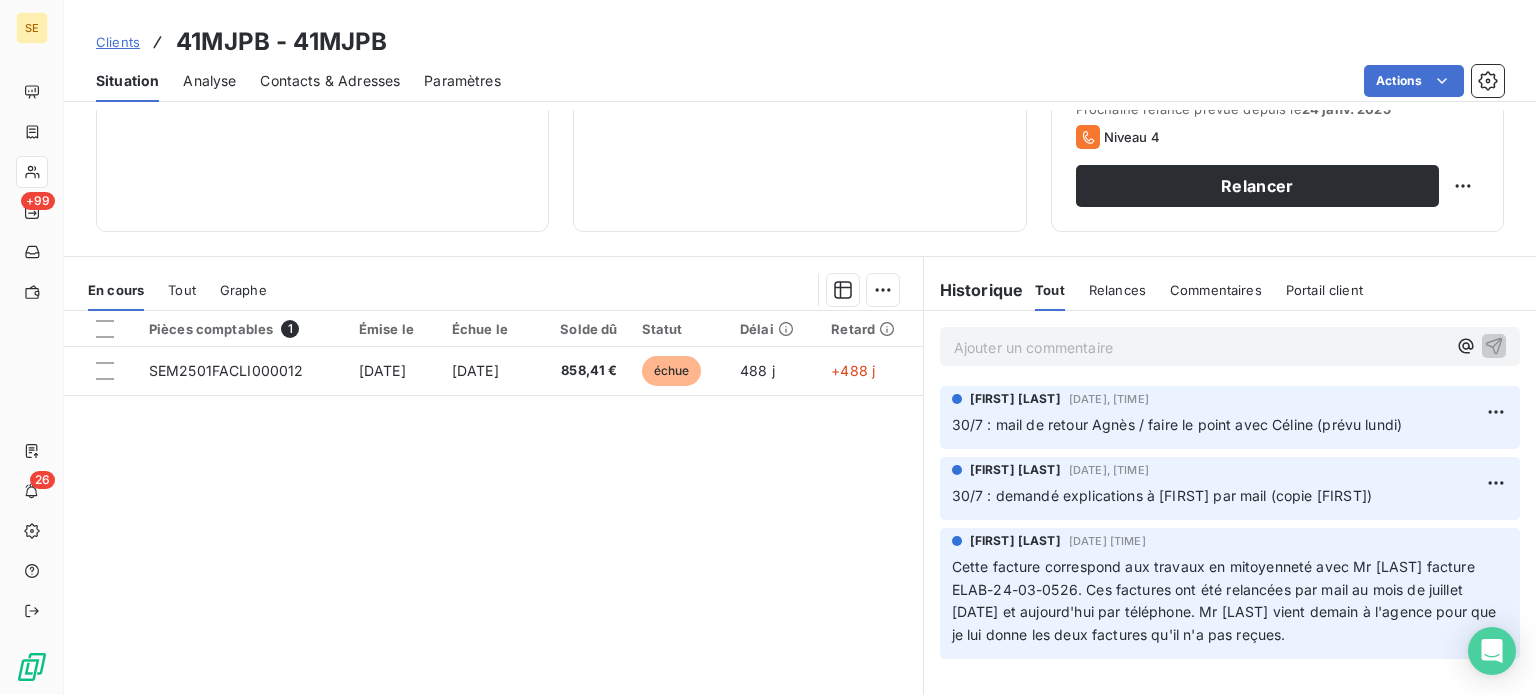 click on "Ajouter un commentaire ﻿" at bounding box center (1200, 347) 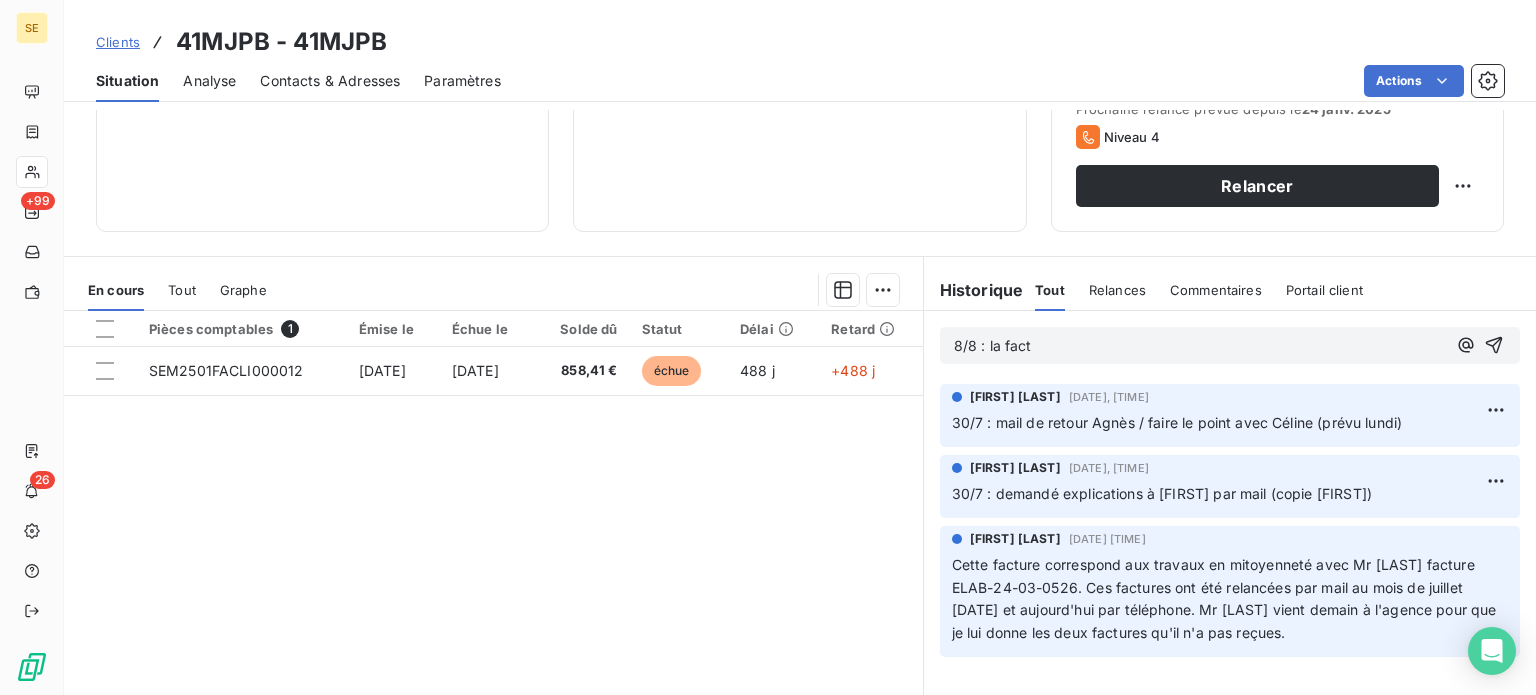 drag, startPoint x: 1068, startPoint y: 349, endPoint x: 1099, endPoint y: 349, distance: 31 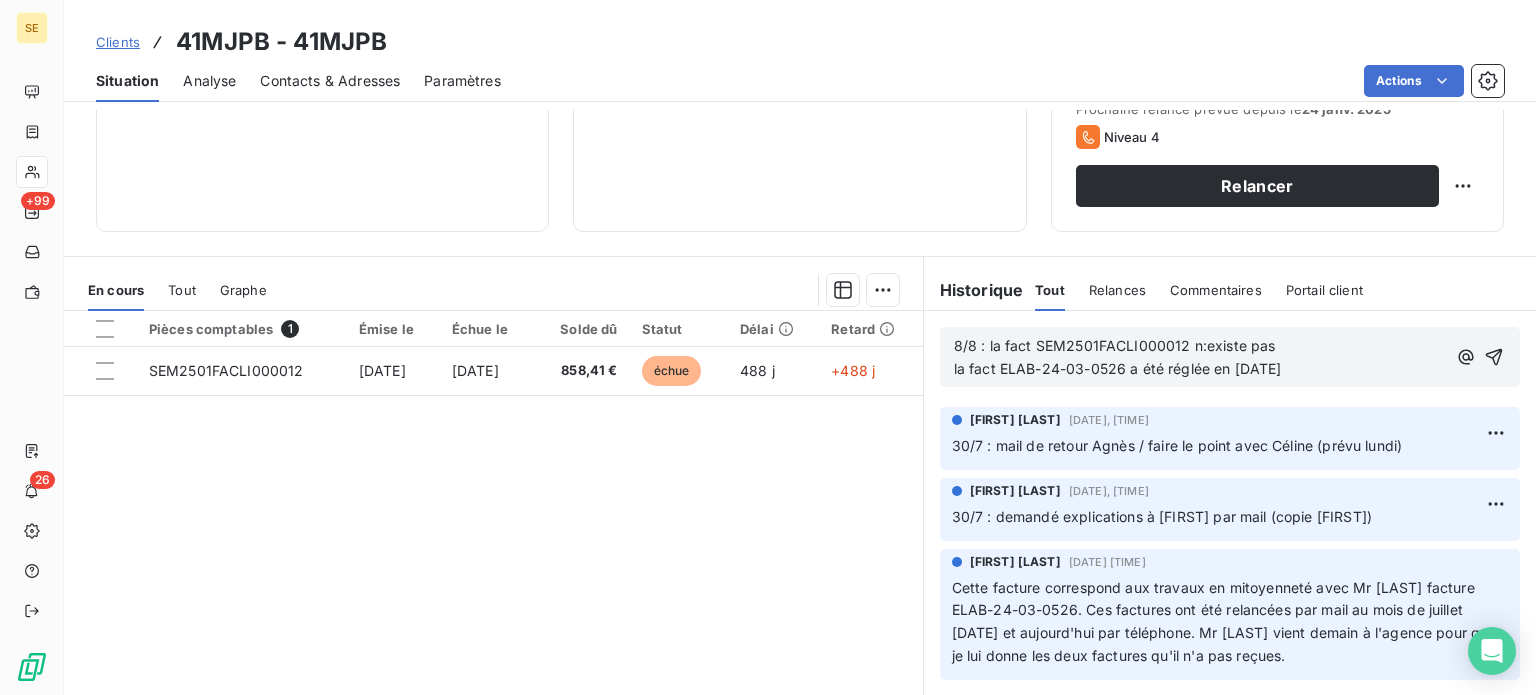 click on "8/8 : la fact SEM2501FACLI000012 n:existe pas
la fact ELAB-24-03-0526 a été réglée en [DATE]" at bounding box center (1200, 358) 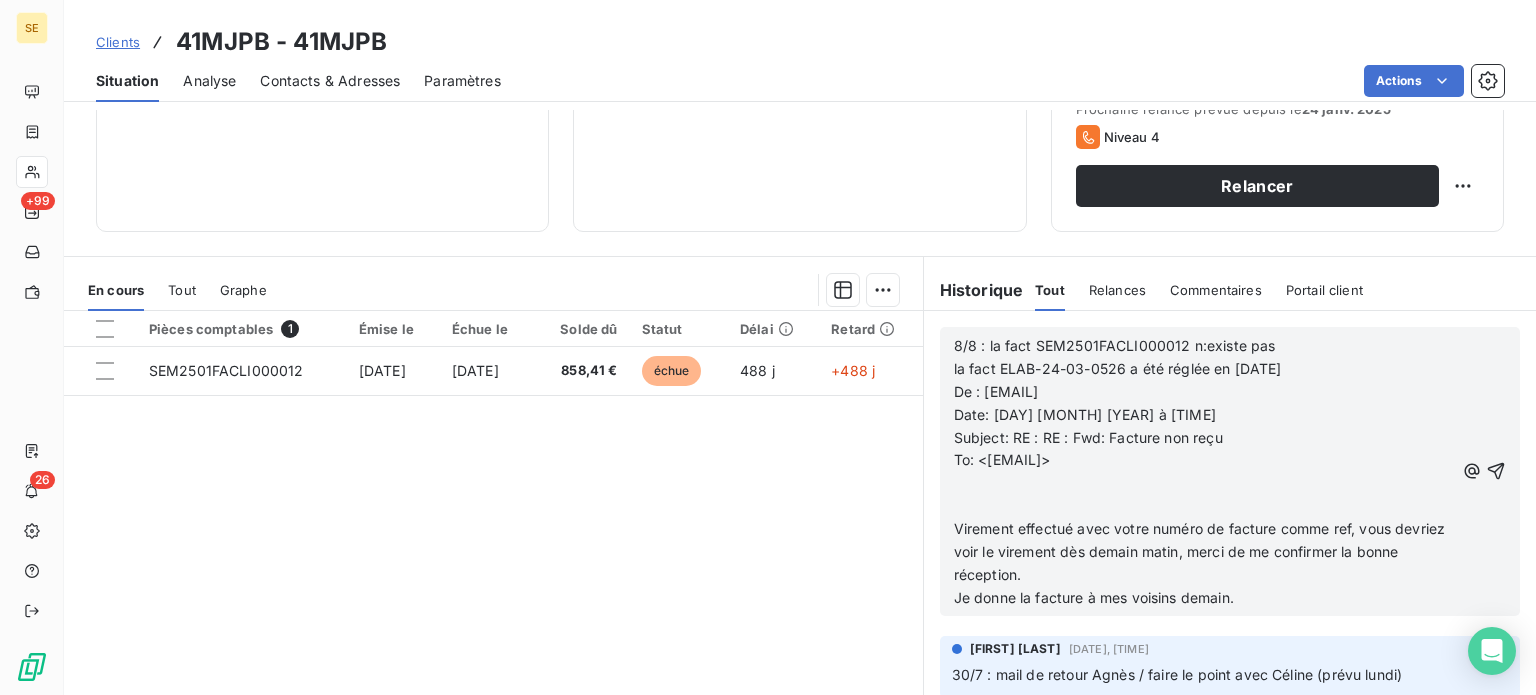 click on "8/8 : la fact SEM2501FACLI000012 n:existe pas
la fact ELAB-24-03-0526 a été réglée en [DATE]
De : [EMAIL]" at bounding box center (1204, 369) 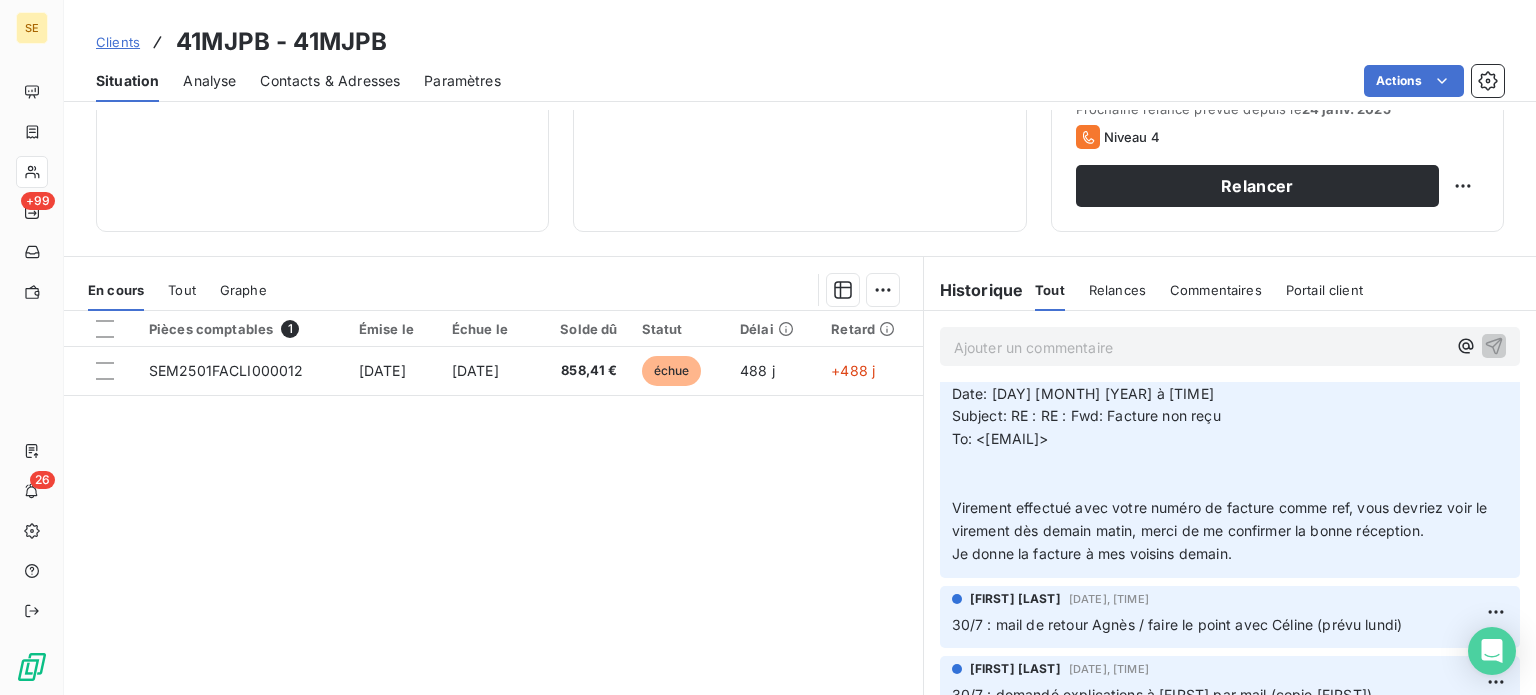 scroll, scrollTop: 0, scrollLeft: 0, axis: both 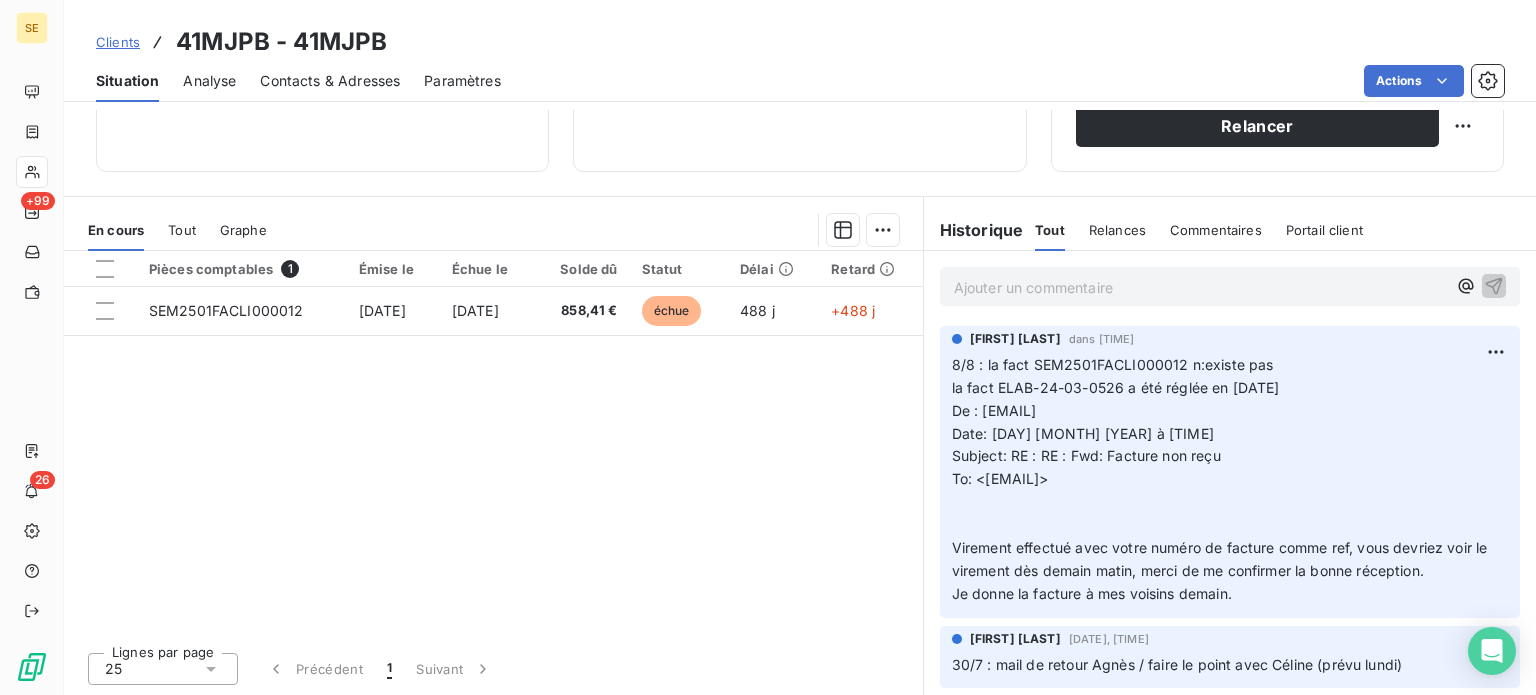 click on "Clients" at bounding box center [118, 42] 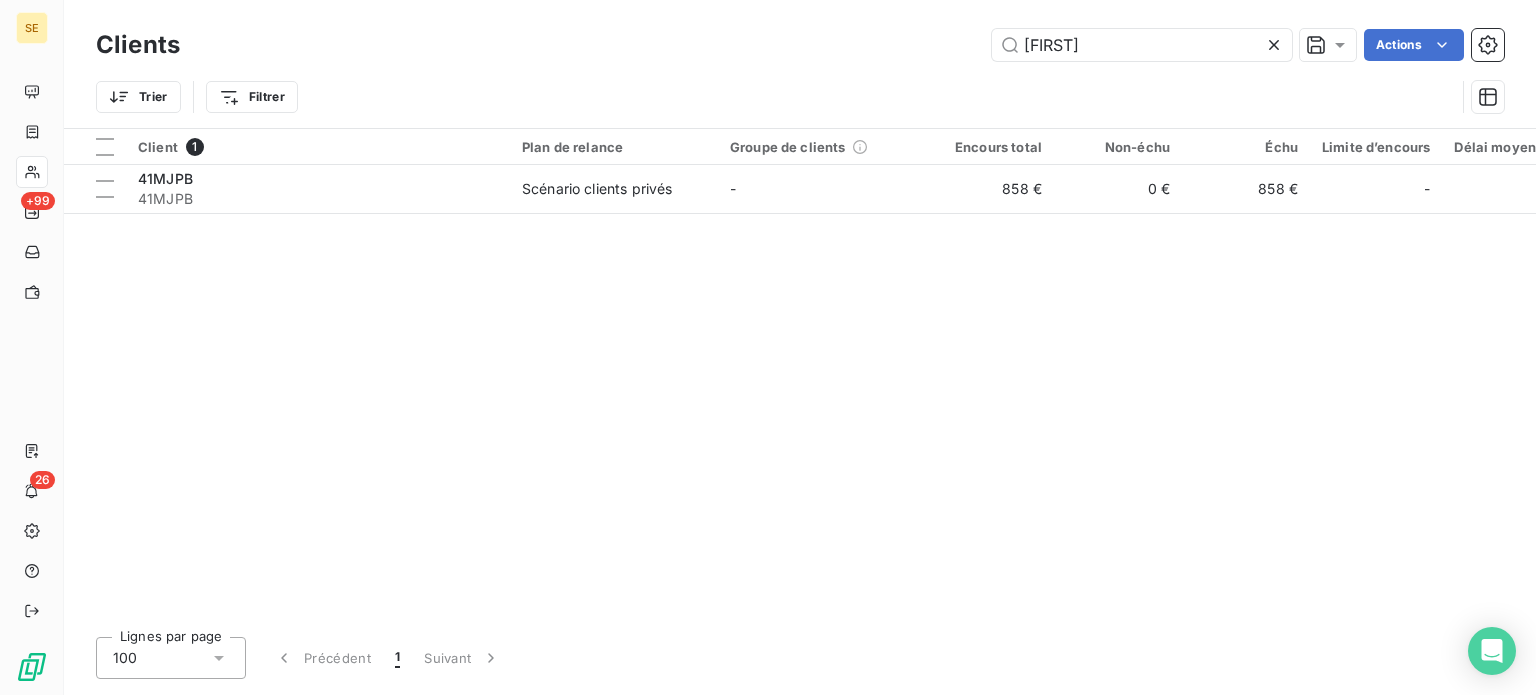 drag, startPoint x: 1076, startPoint y: 42, endPoint x: 946, endPoint y: 40, distance: 130.01538 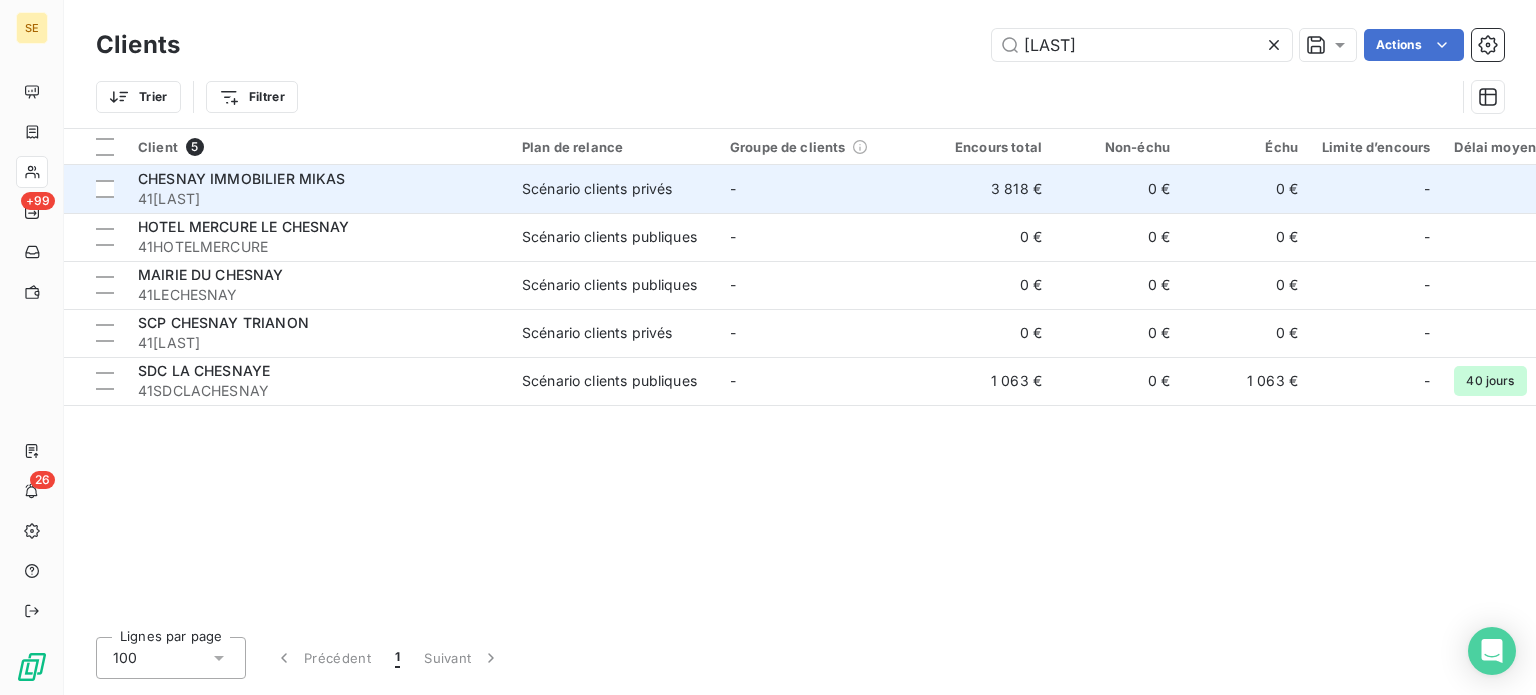 type on "[LAST]" 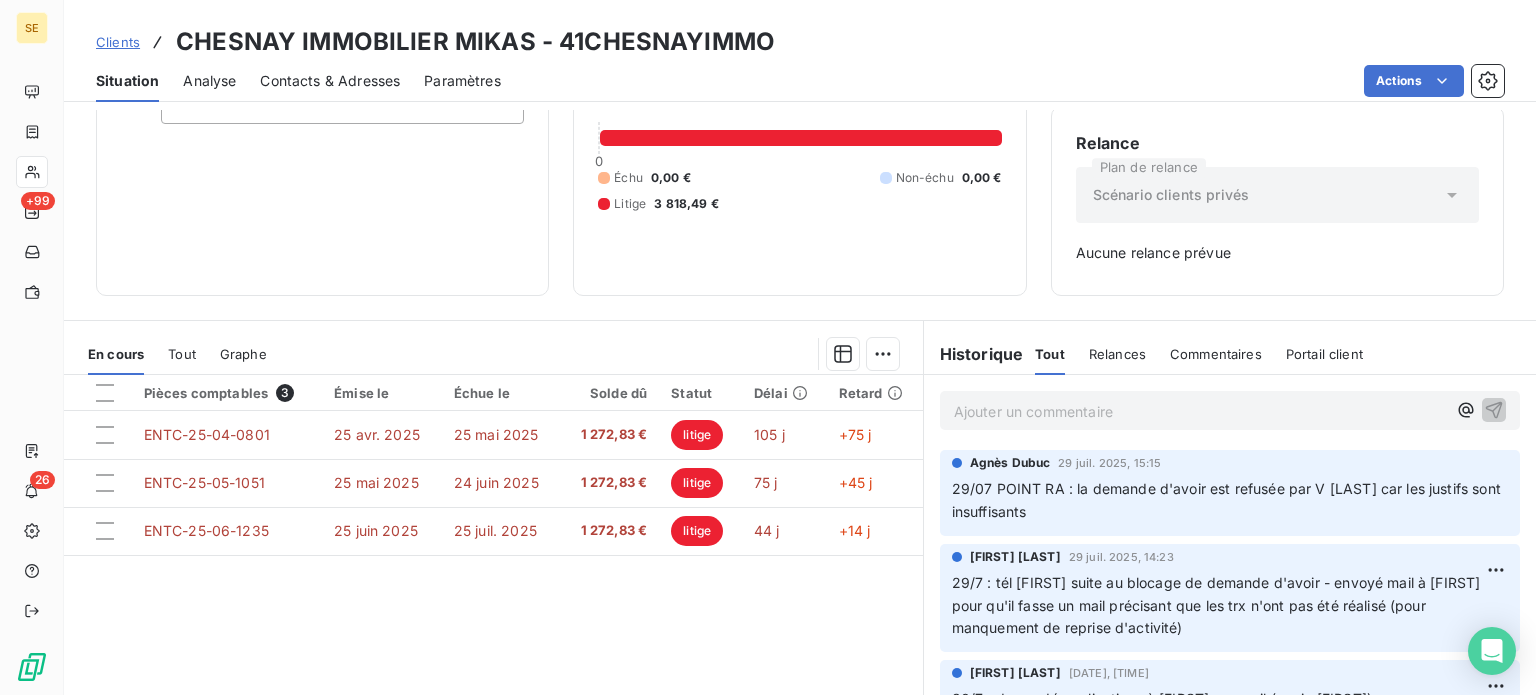 scroll, scrollTop: 200, scrollLeft: 0, axis: vertical 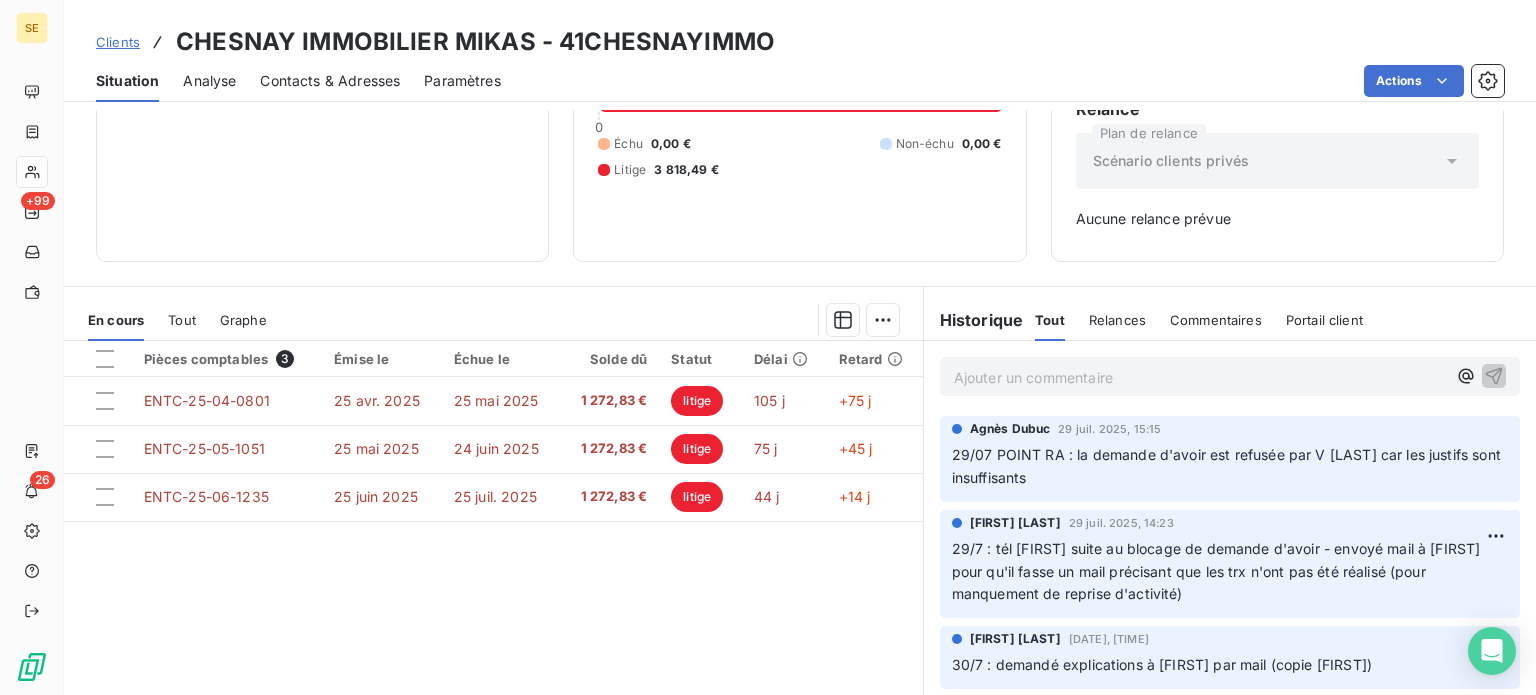 click on "Contacts & Adresses" at bounding box center (330, 81) 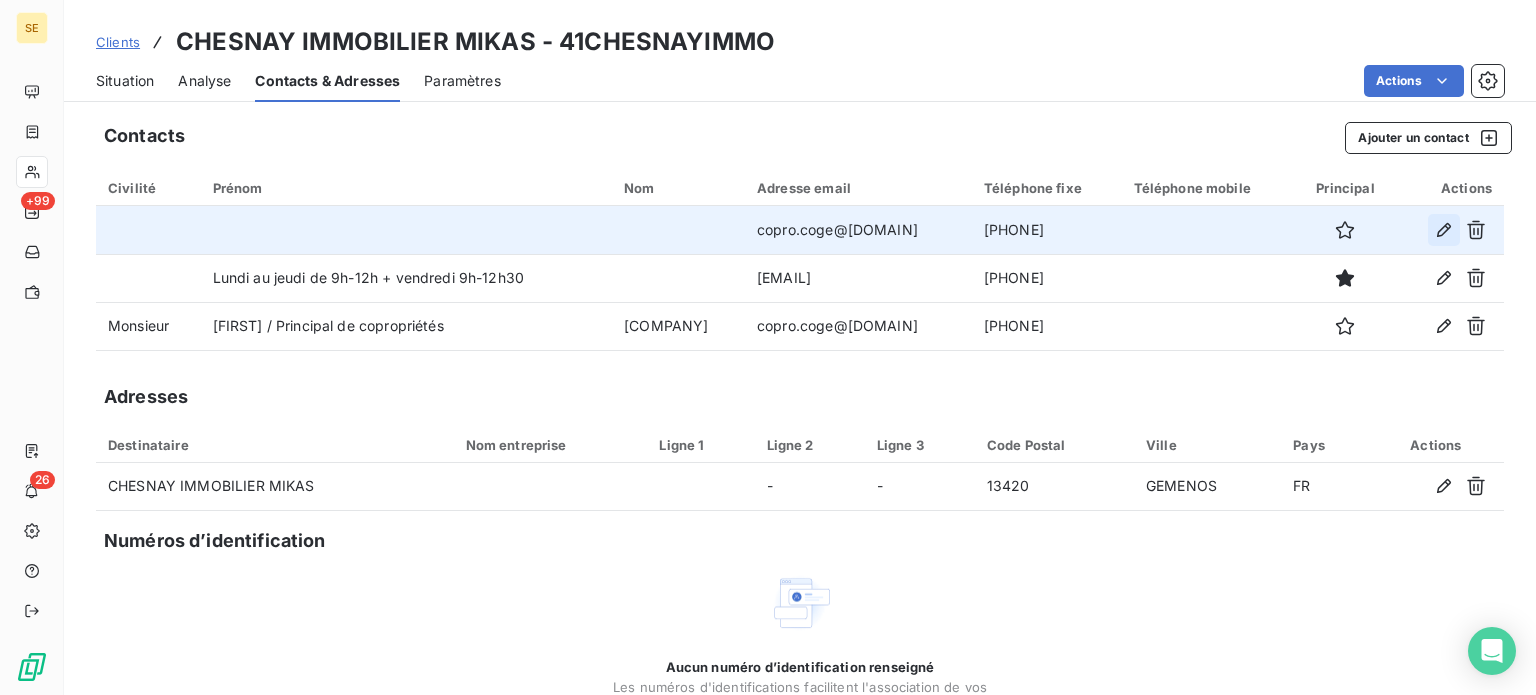 click 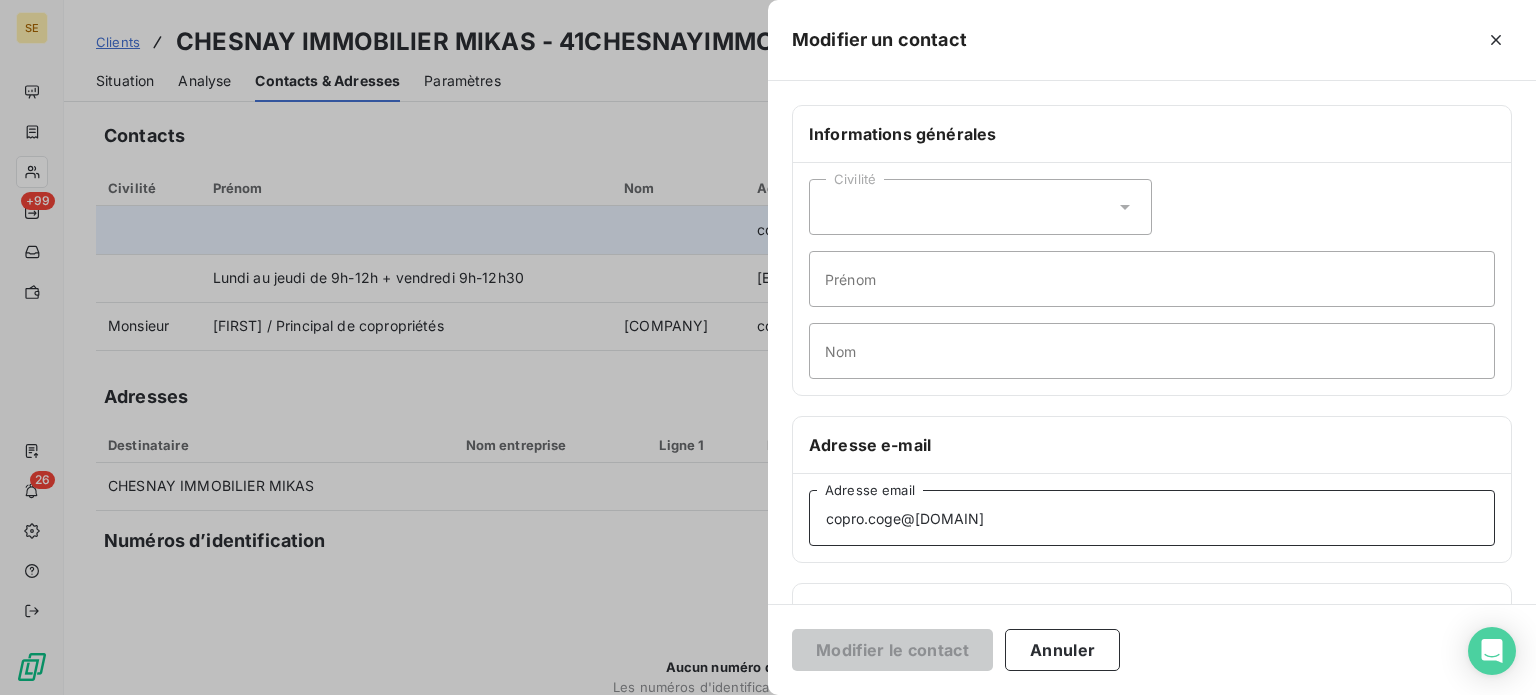 drag, startPoint x: 1105, startPoint y: 521, endPoint x: 620, endPoint y: 543, distance: 485.49872 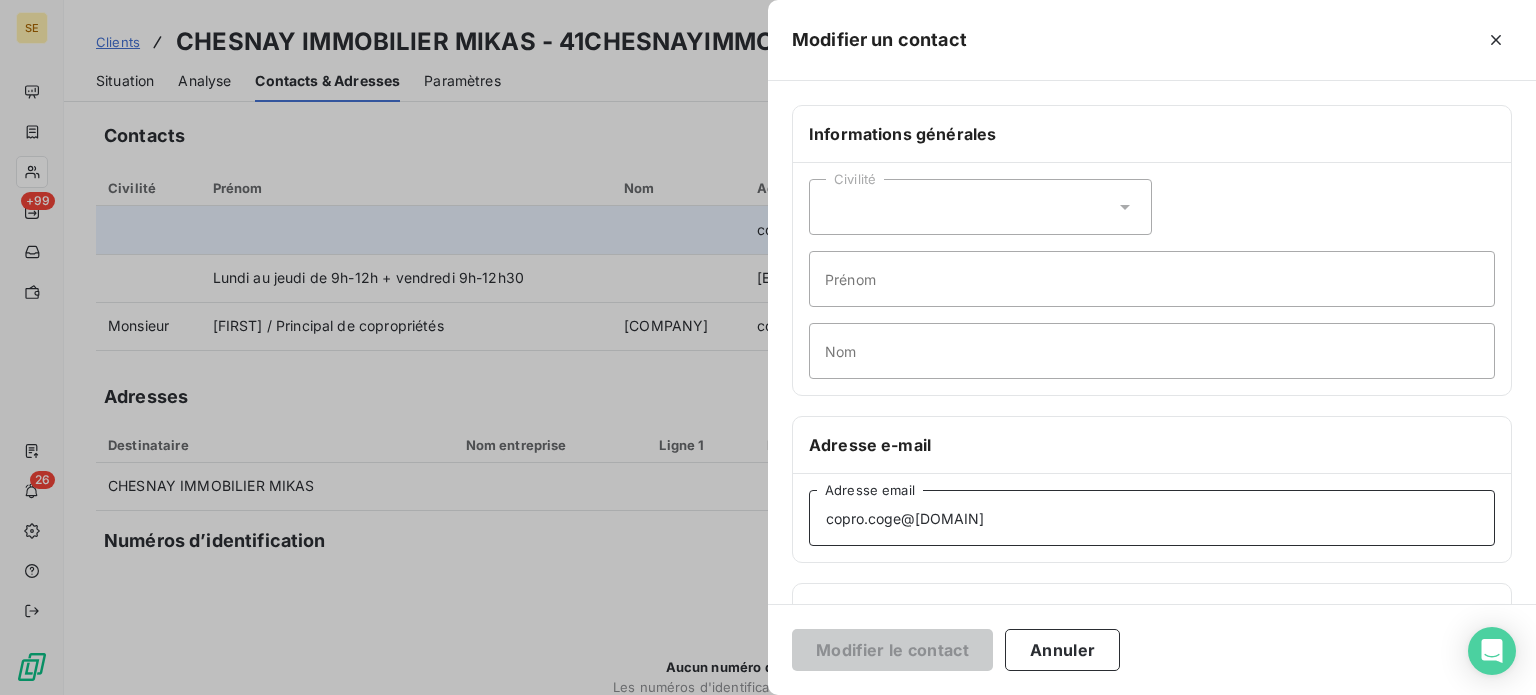 paste on "priet" 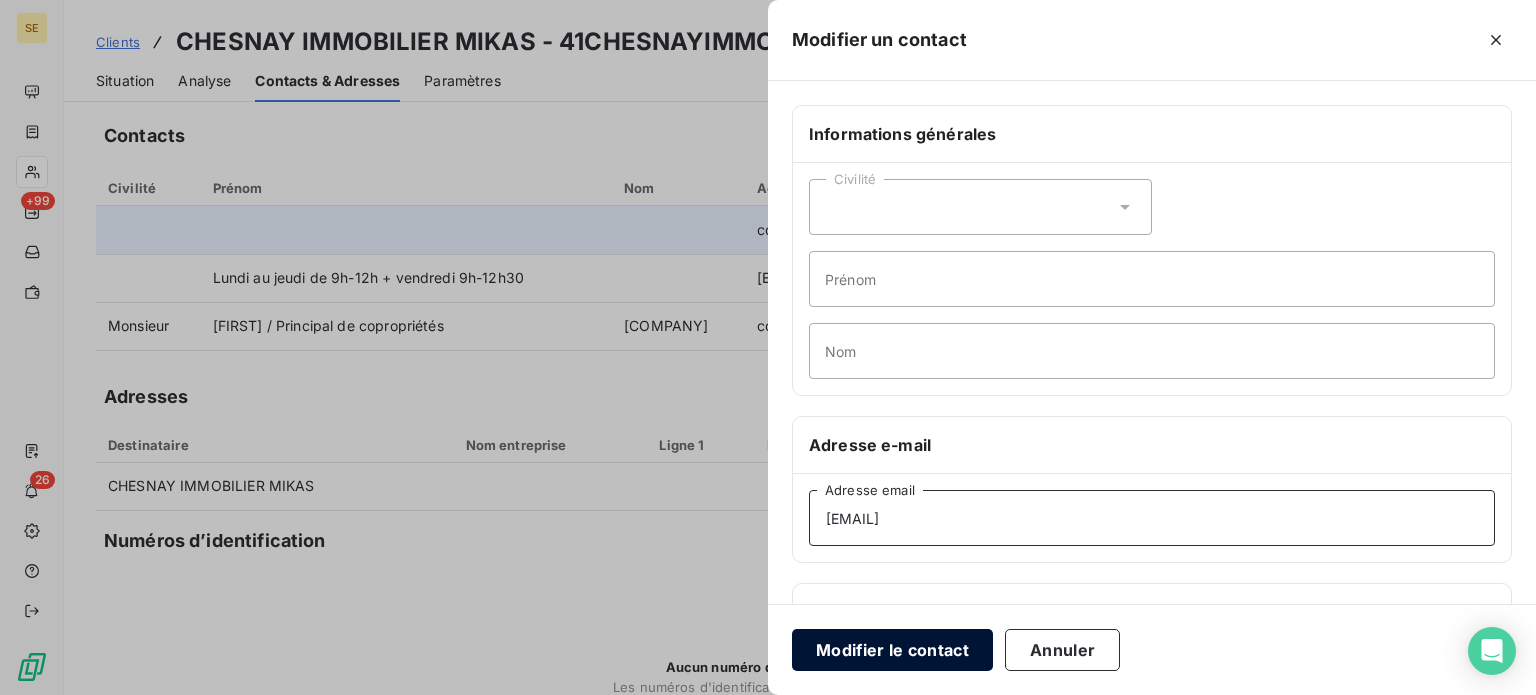 type on "[EMAIL]" 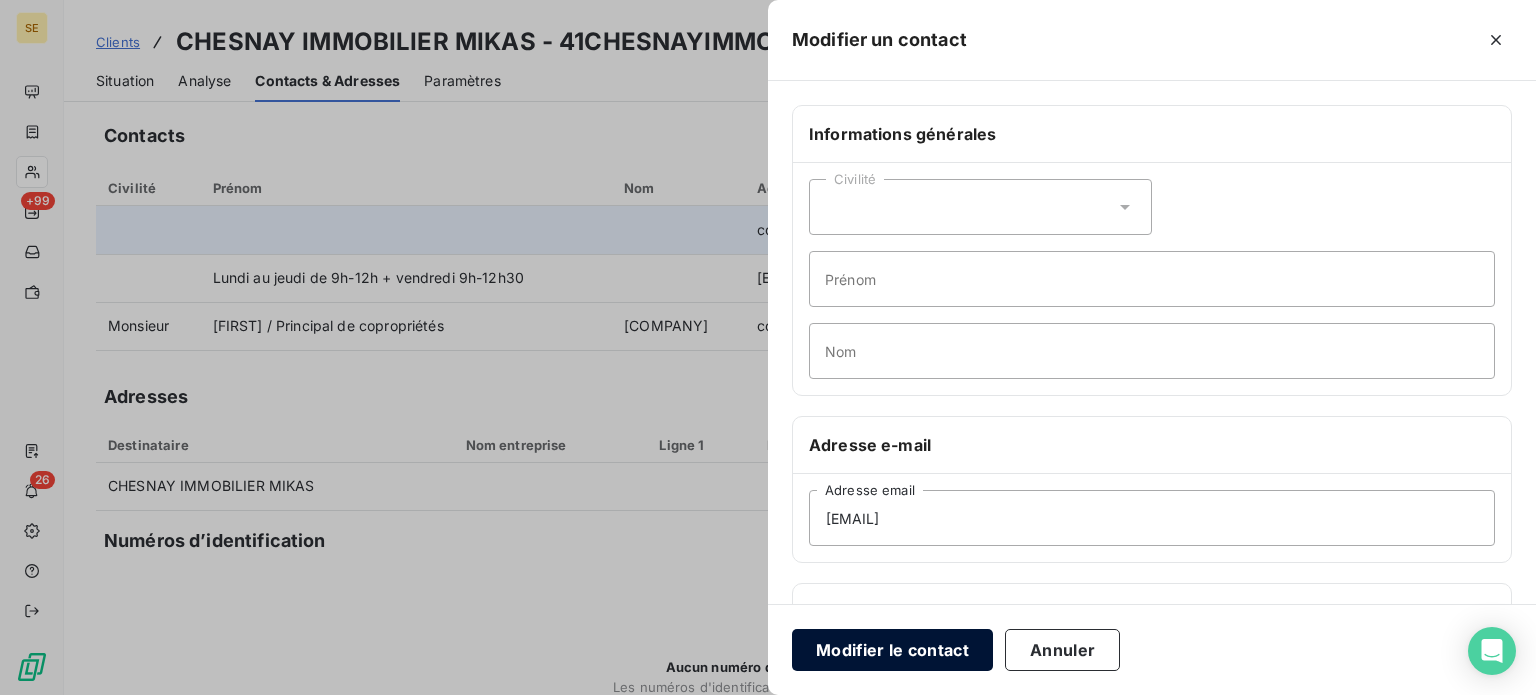 click on "Modifier le contact" at bounding box center [892, 650] 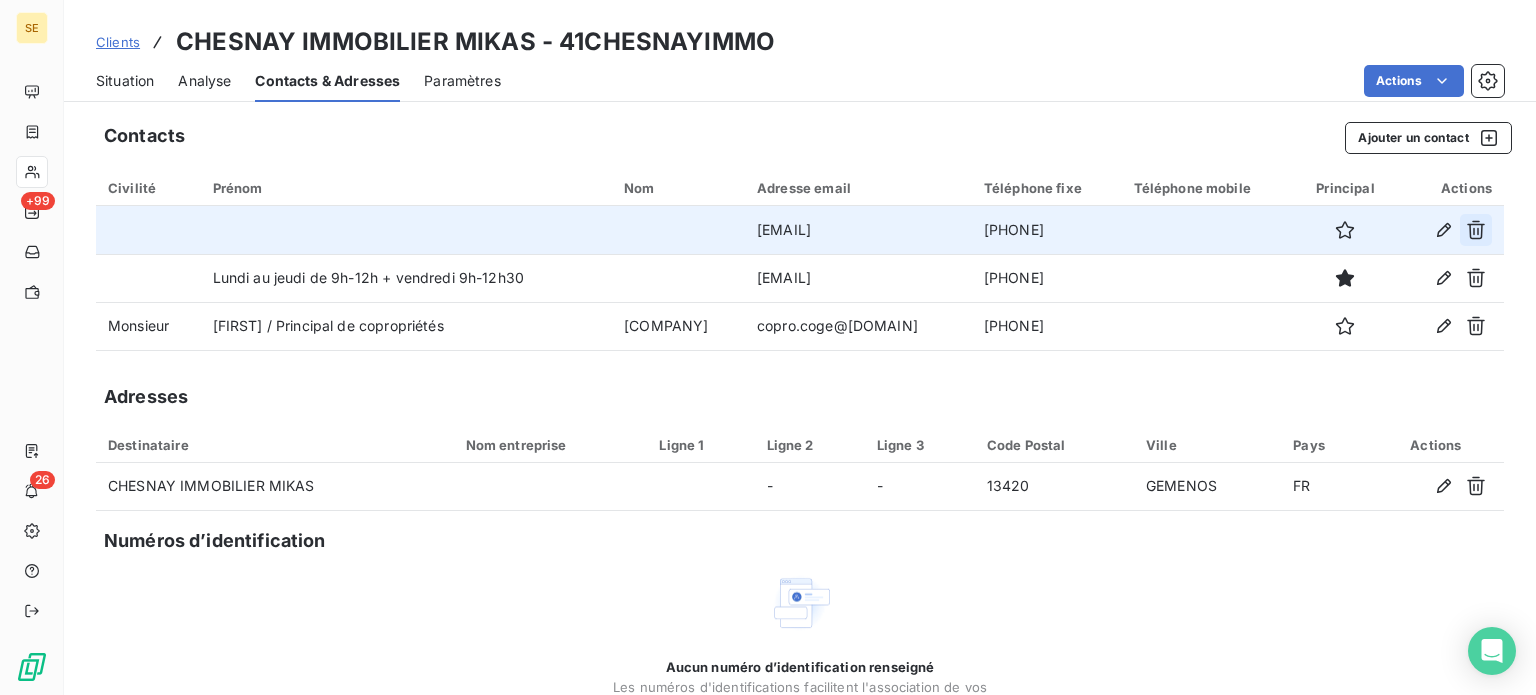 click 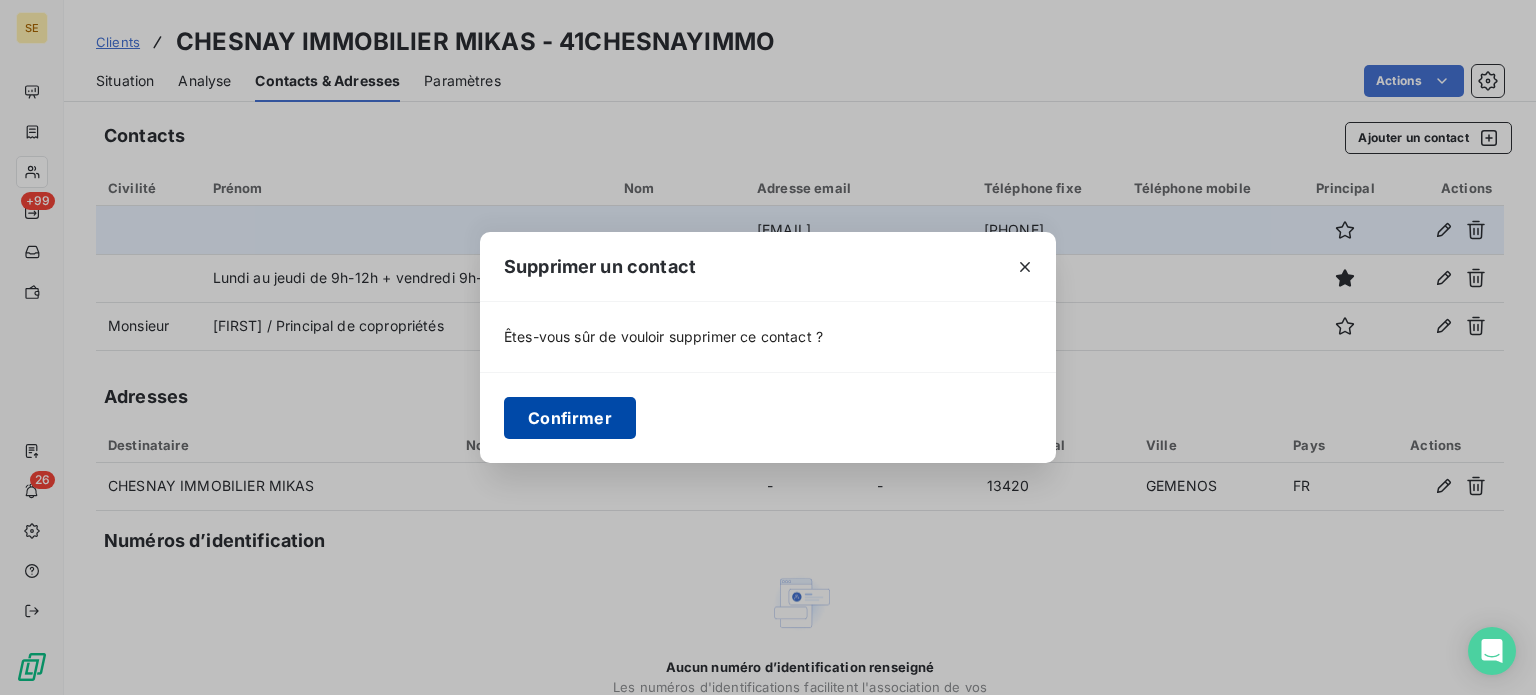 click on "Confirmer" at bounding box center (570, 418) 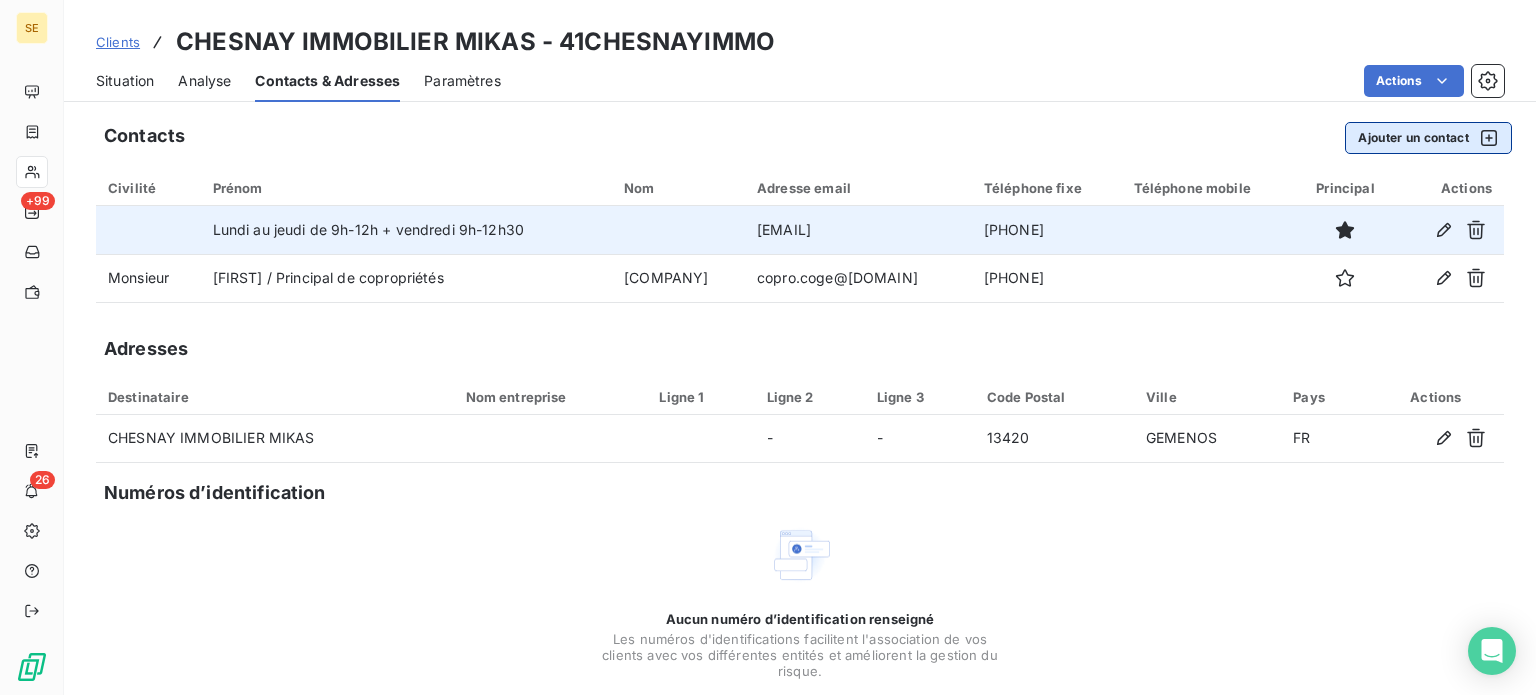 click on "Ajouter un contact" at bounding box center (1428, 138) 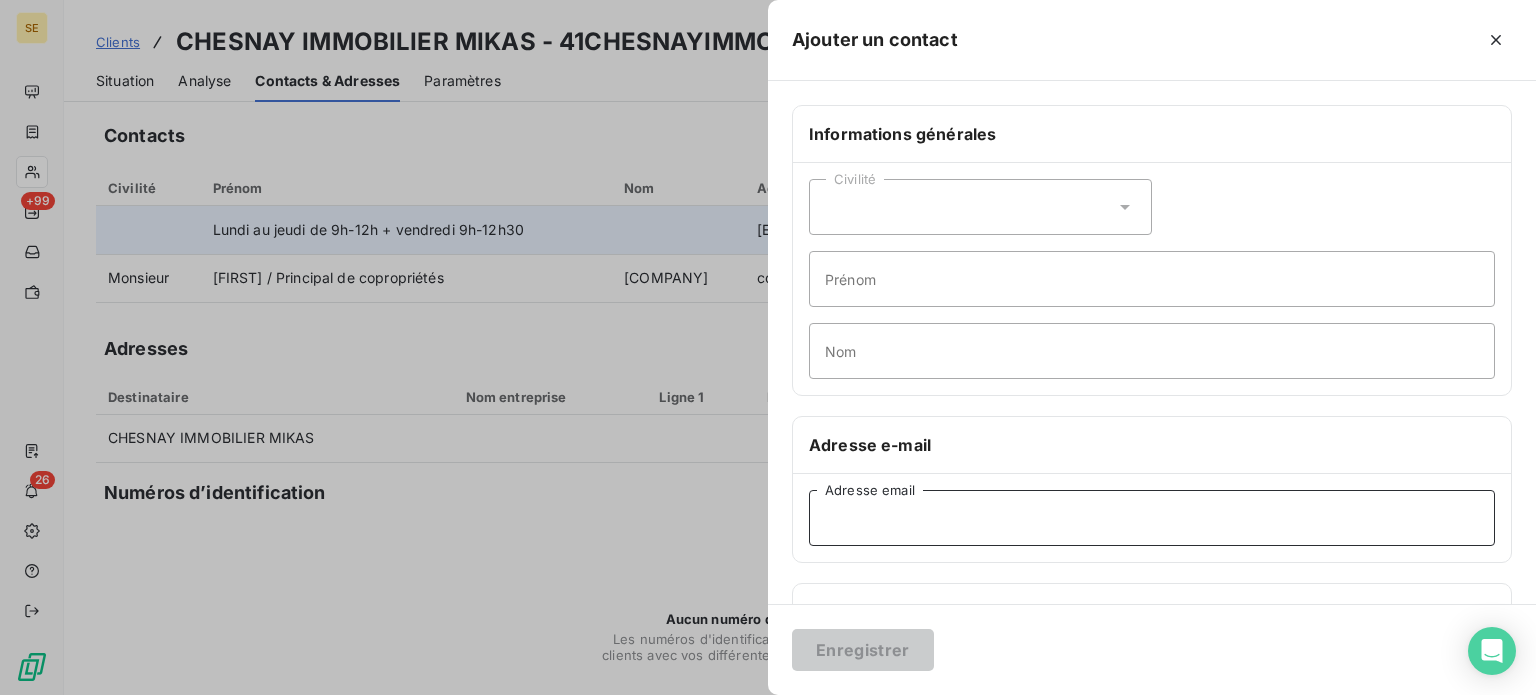 paste on "[EMAIL]" 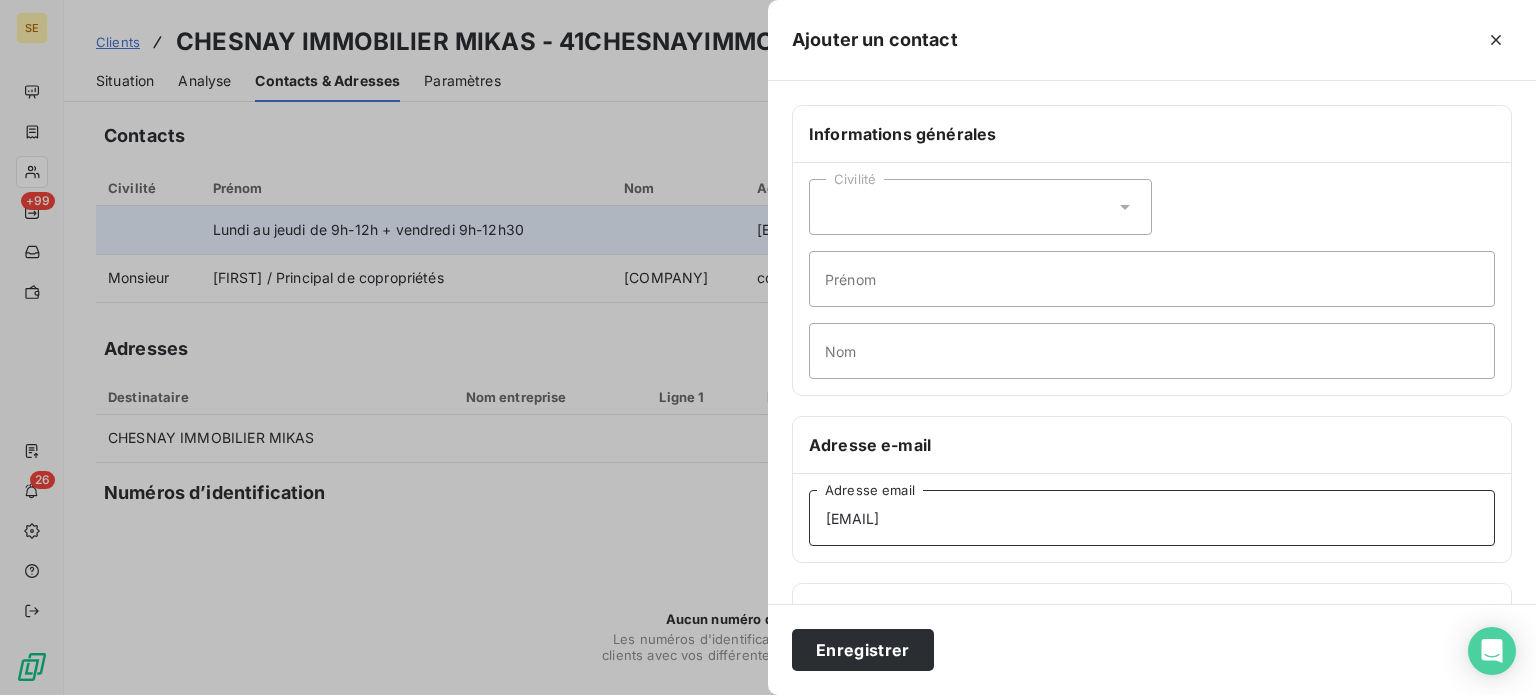 type on "[EMAIL]" 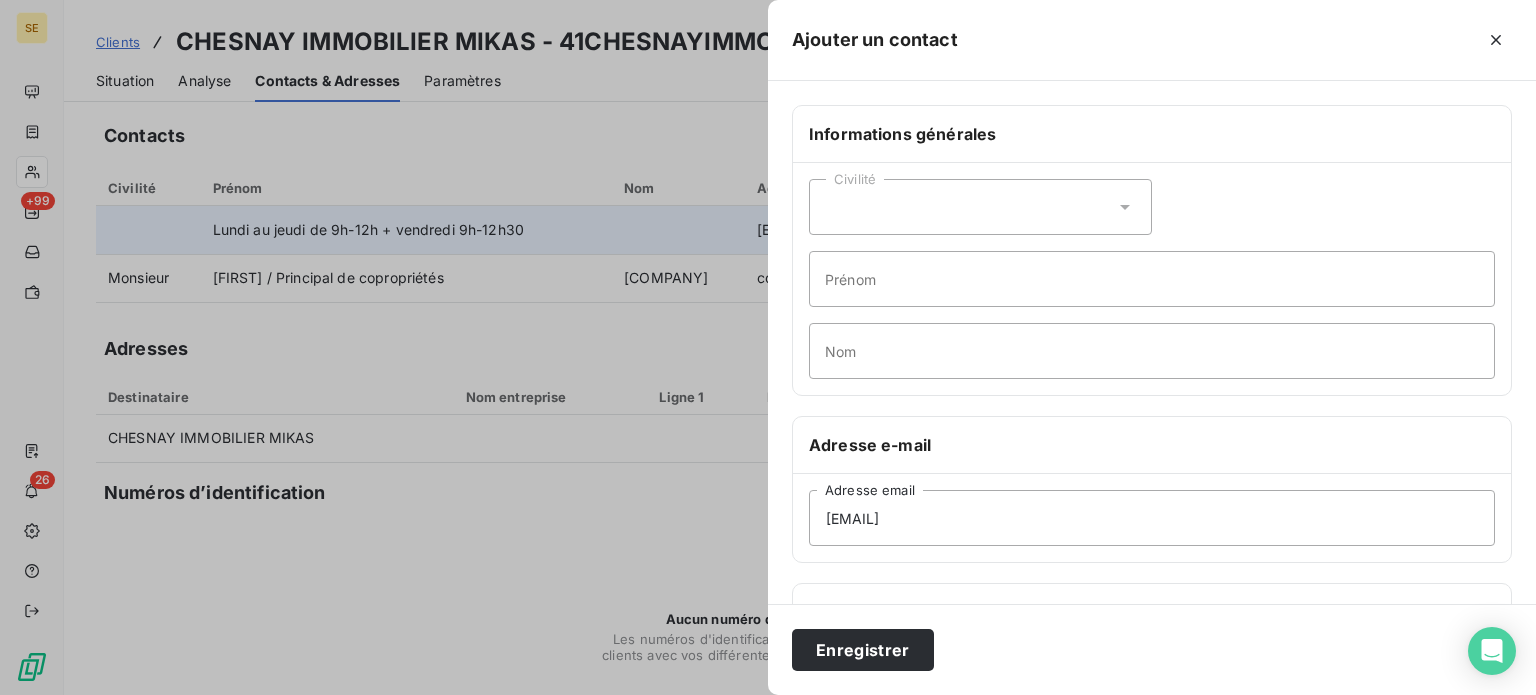 click 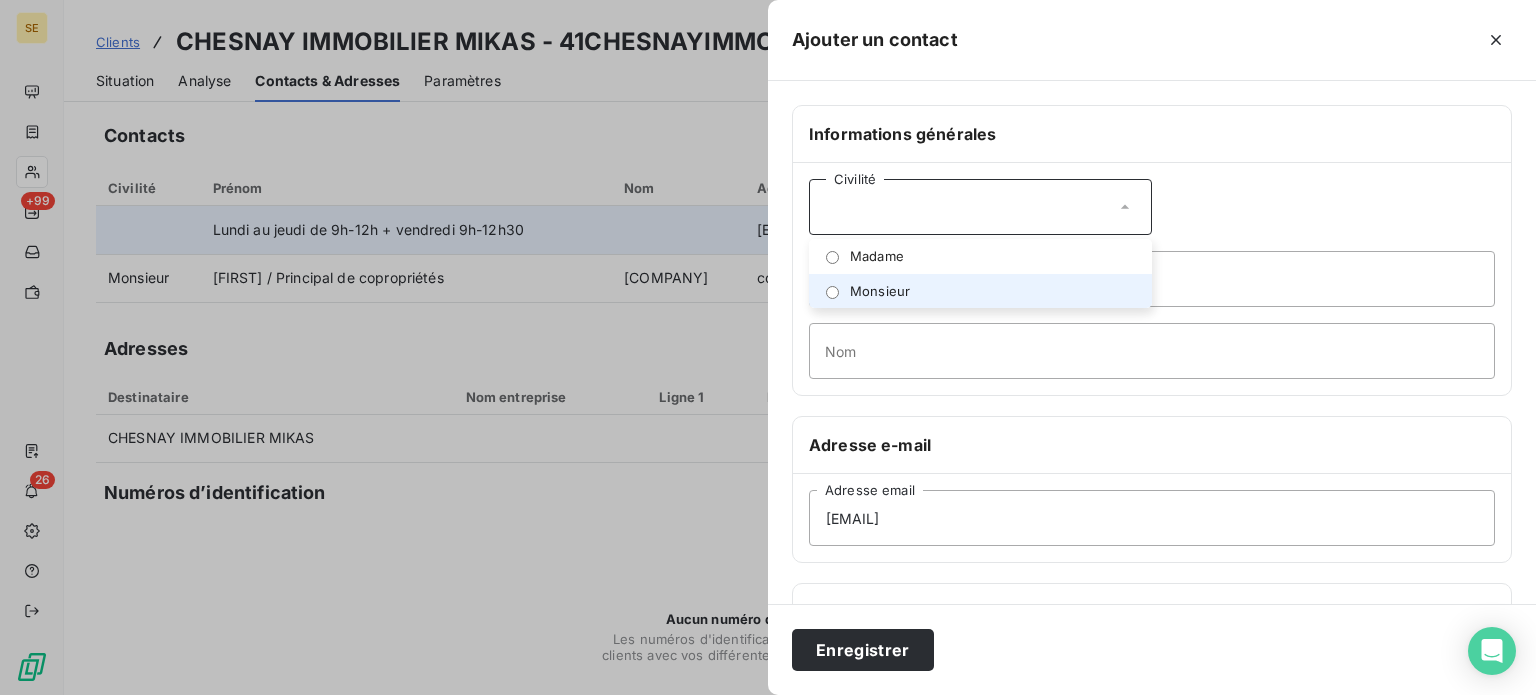 click on "Monsieur" at bounding box center [980, 291] 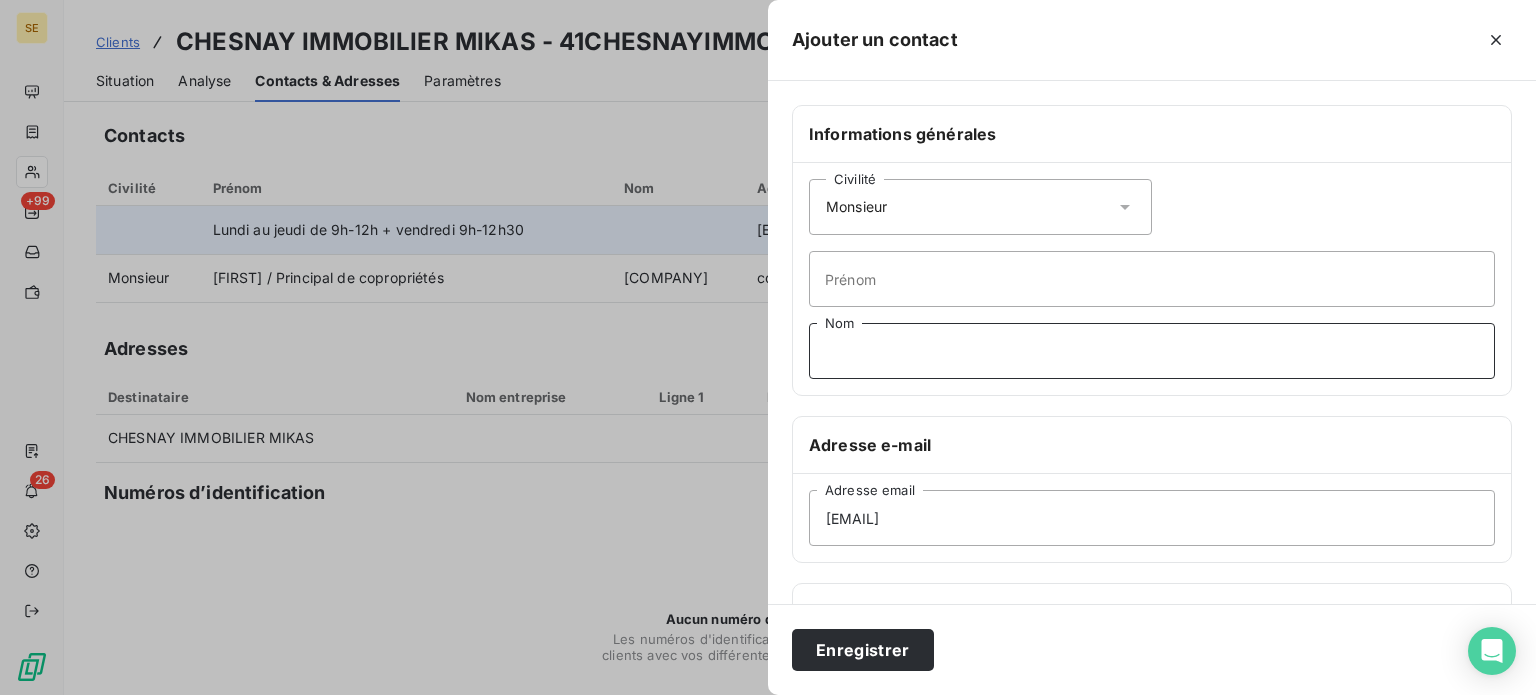 click on "Nom" at bounding box center [1152, 351] 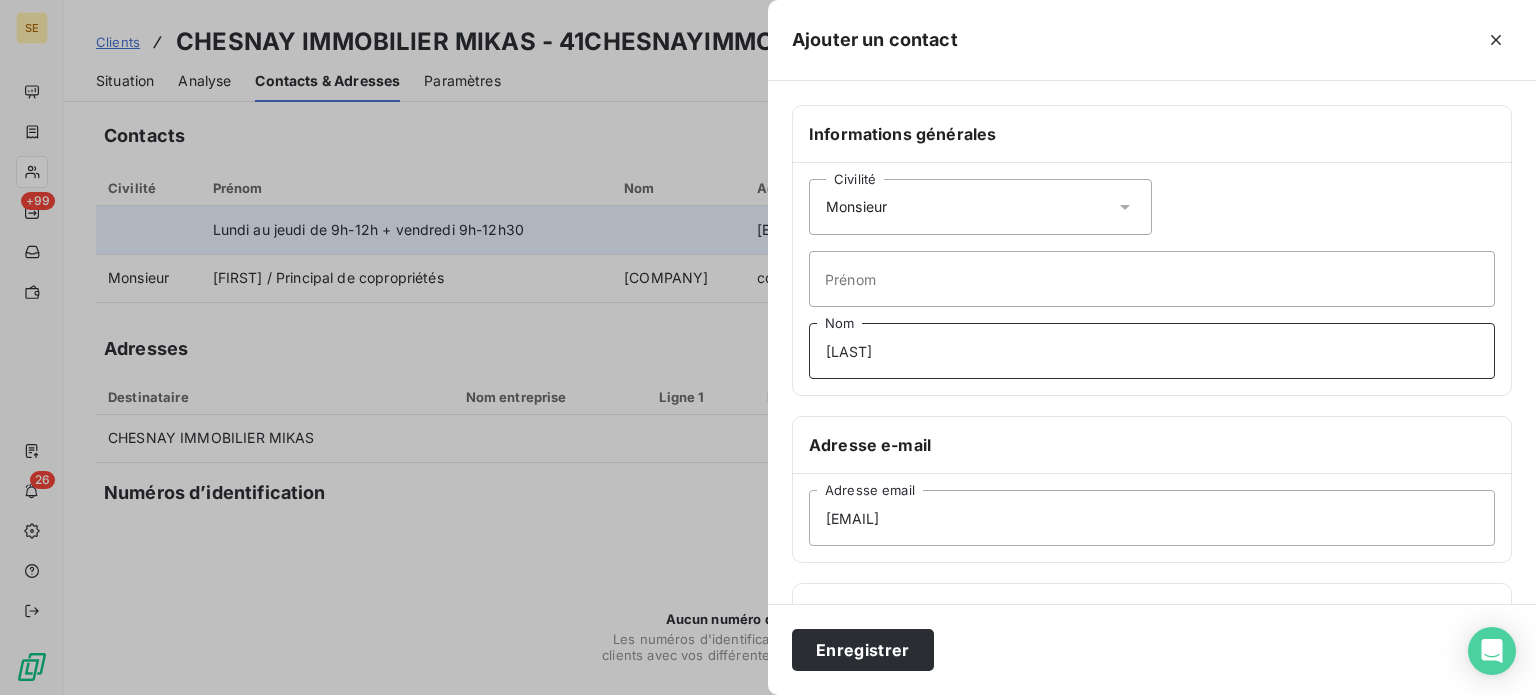 type on "[LAST]" 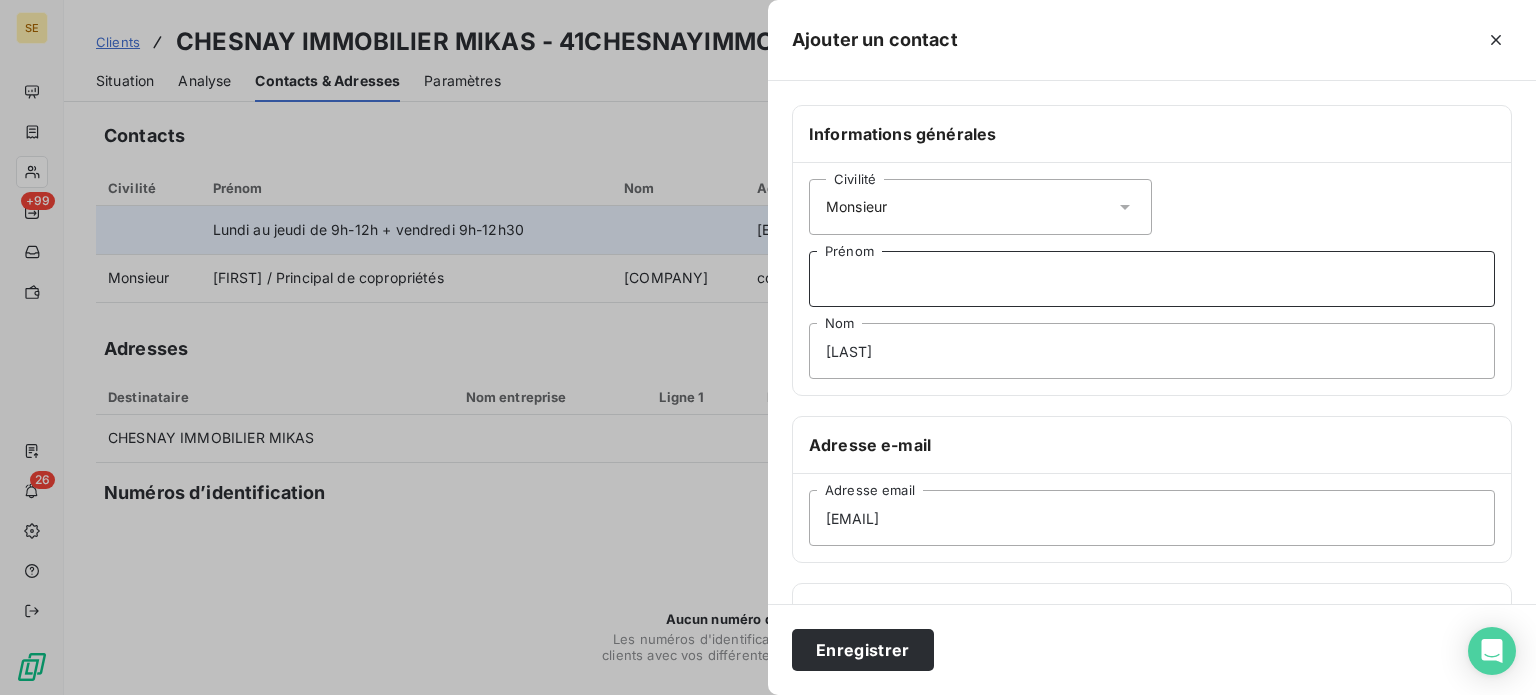 click on "Prénom" at bounding box center (1152, 279) 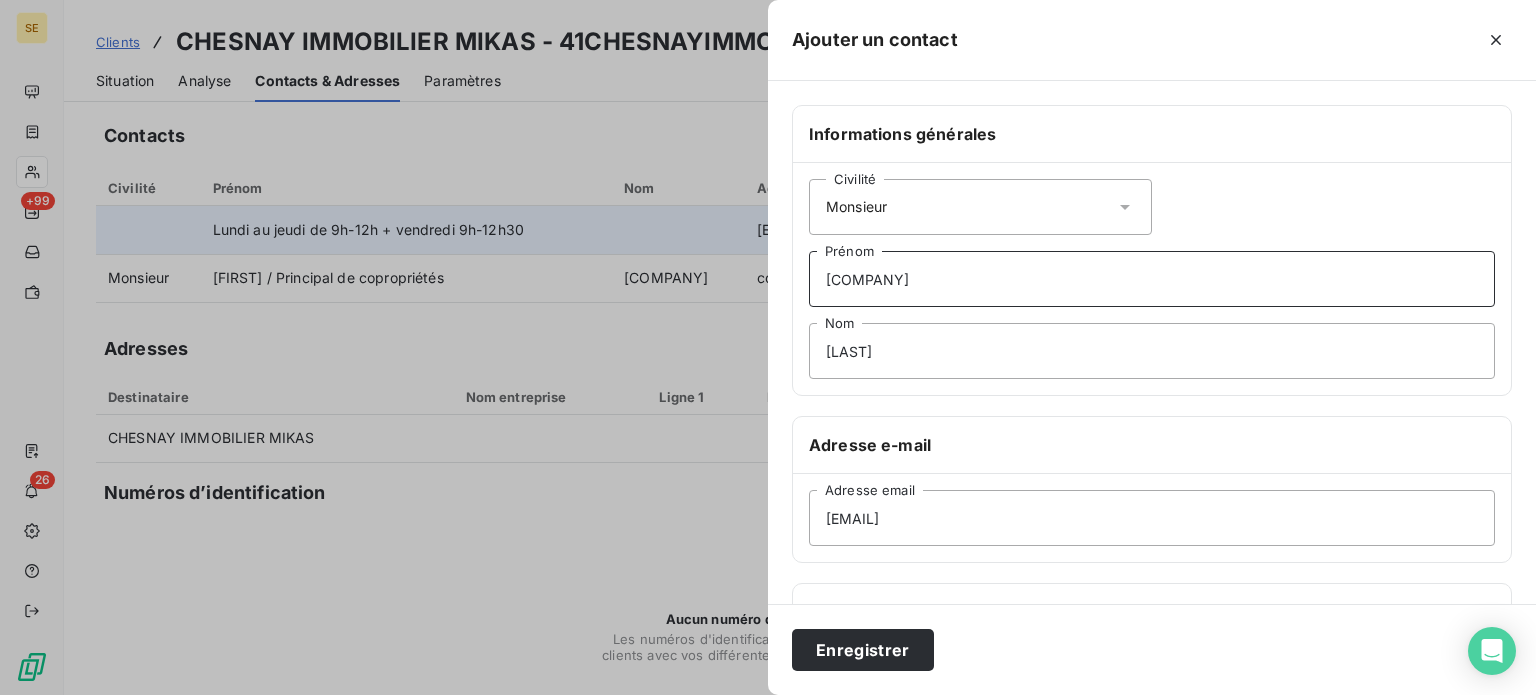 type on "[COMPANY]" 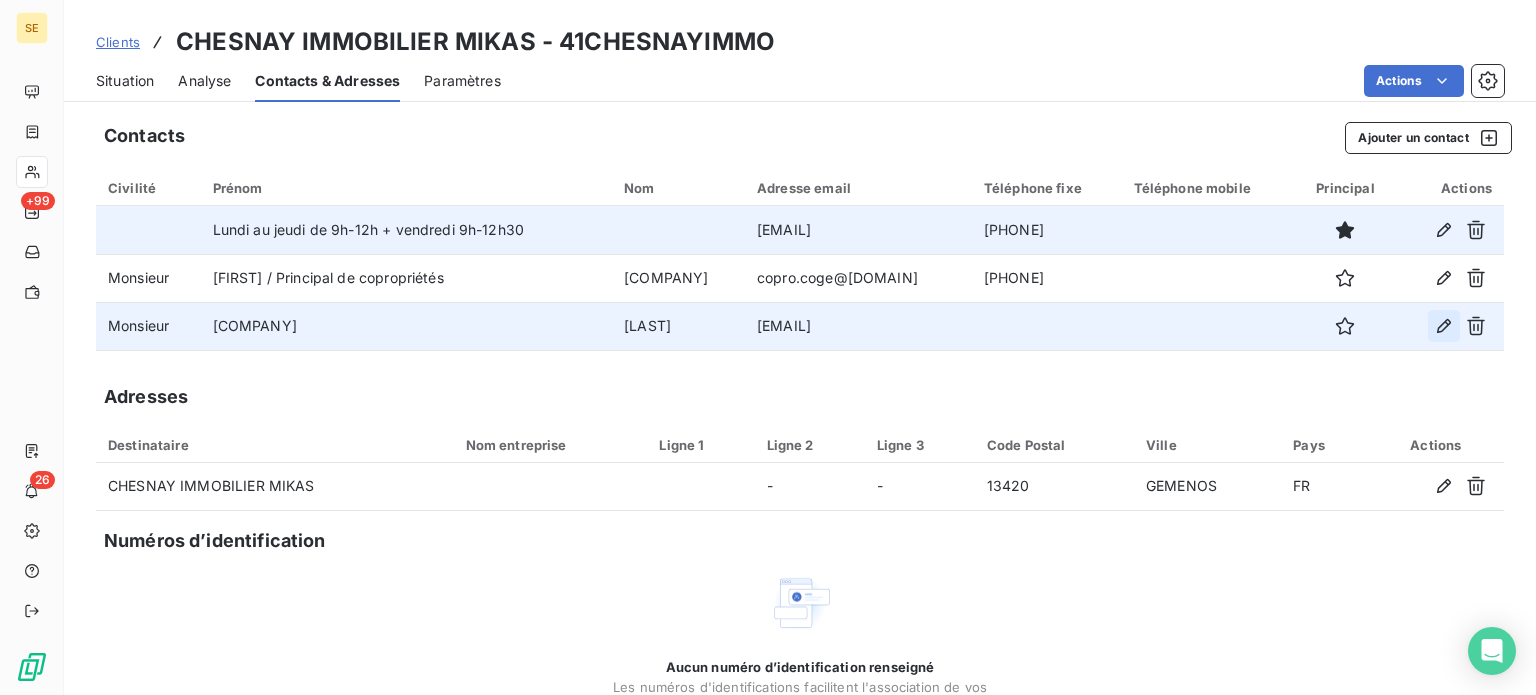 click 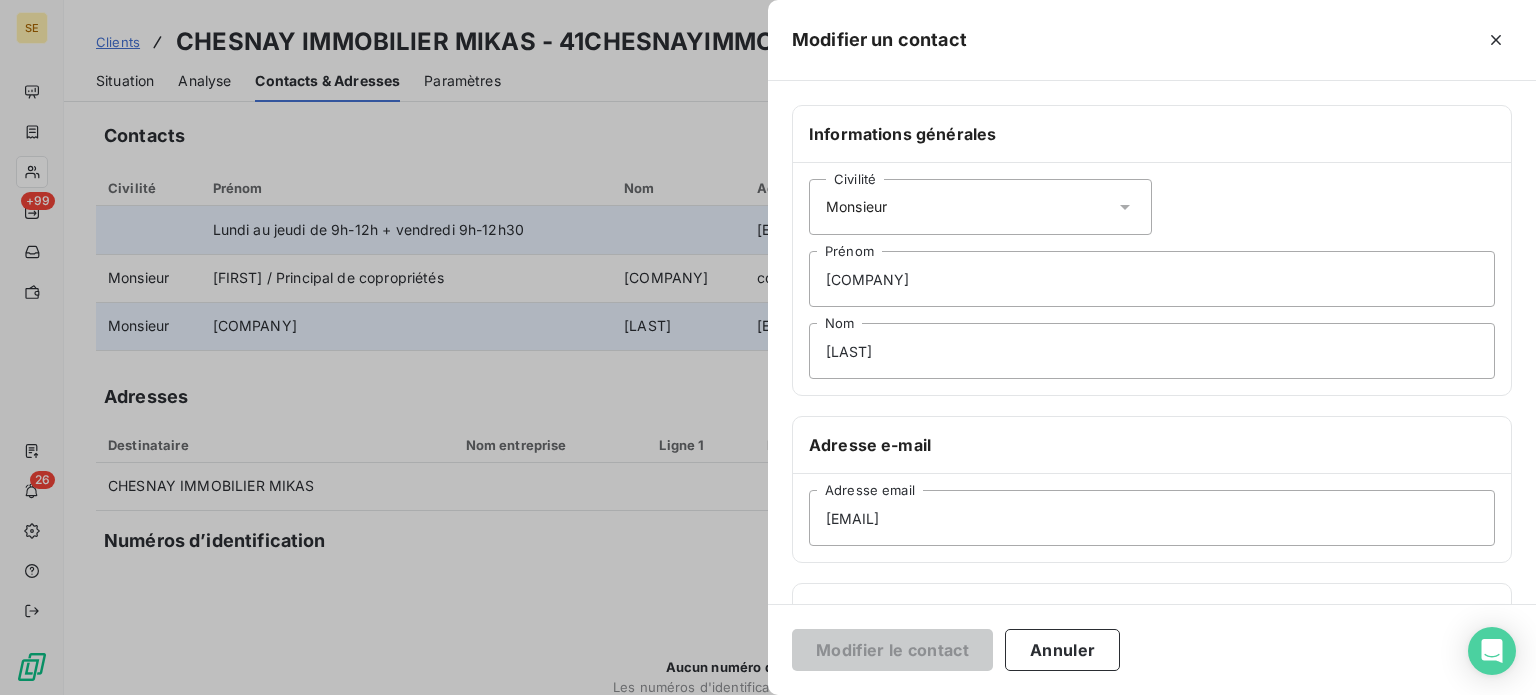 click 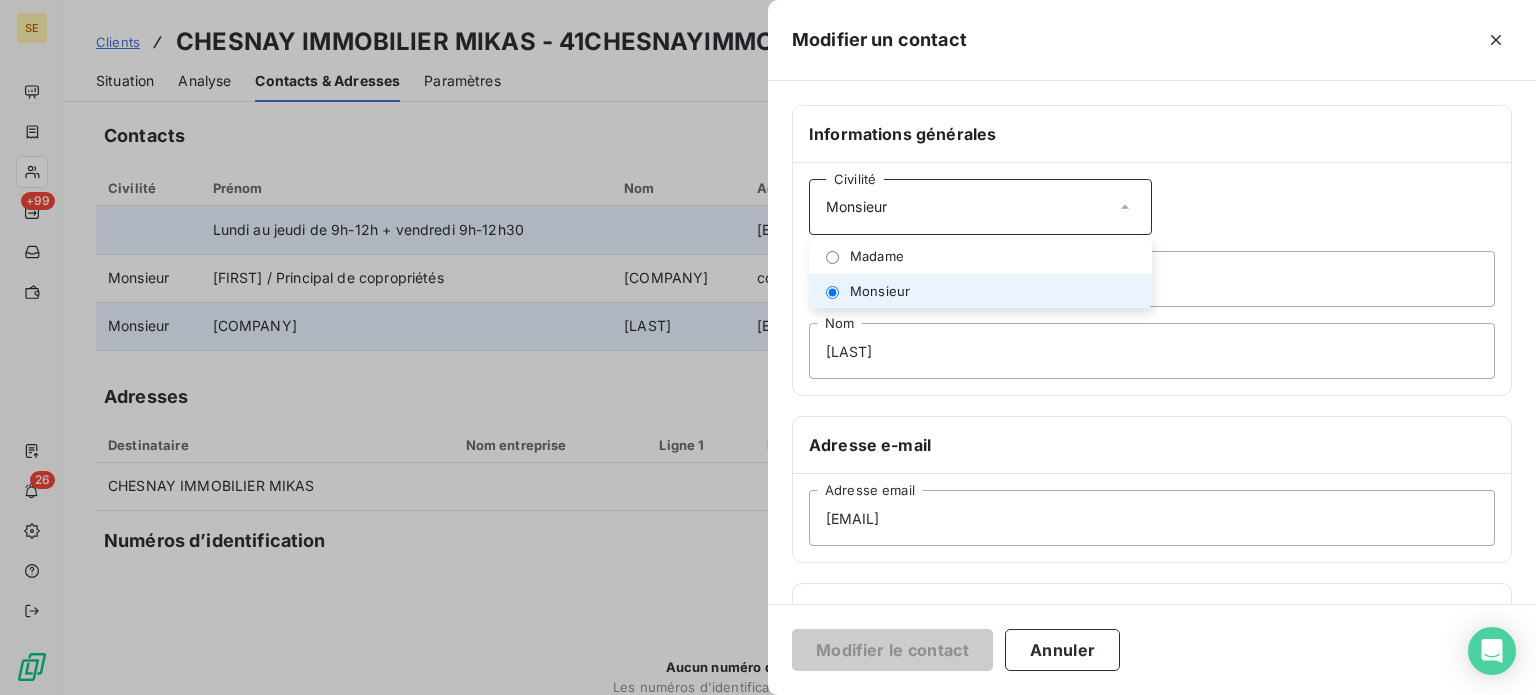 click on "Monsieur" at bounding box center [880, 291] 